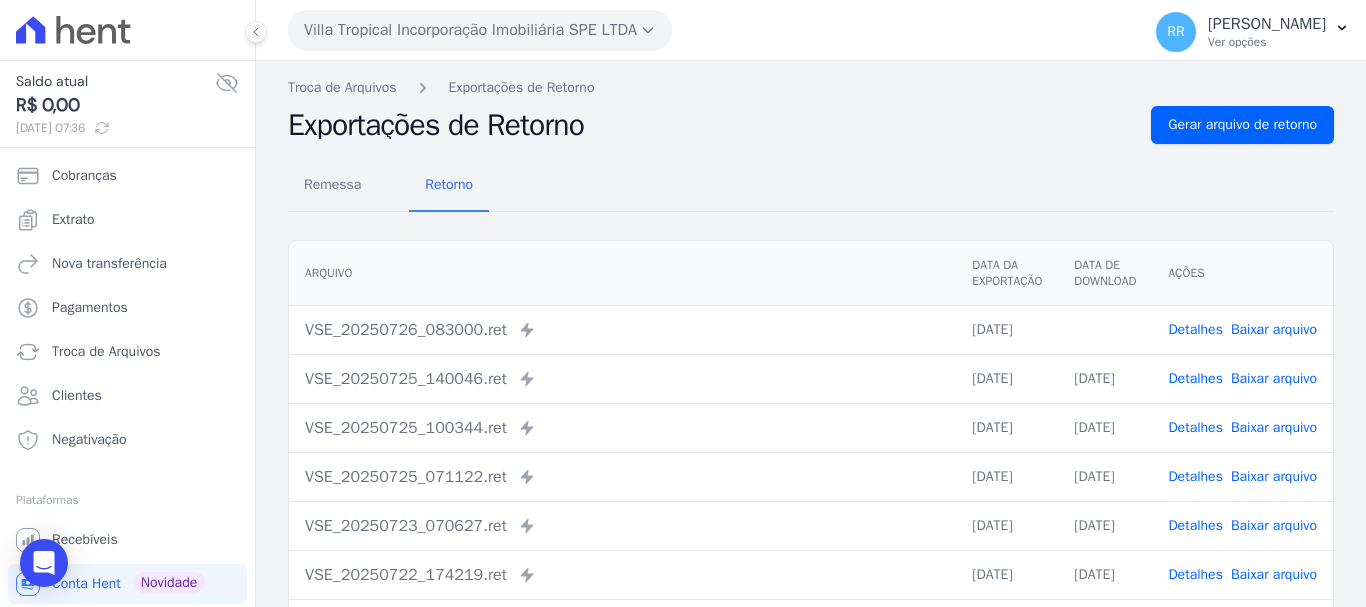scroll, scrollTop: 0, scrollLeft: 0, axis: both 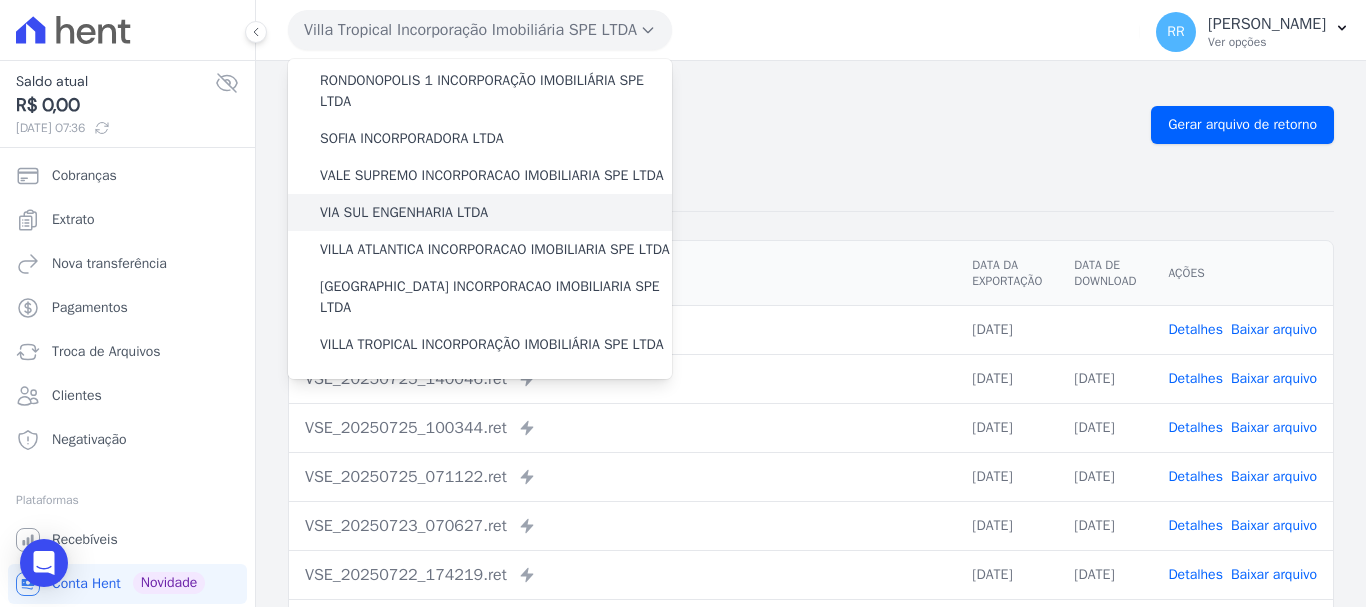 click on "VIA SUL ENGENHARIA LTDA" at bounding box center (404, 212) 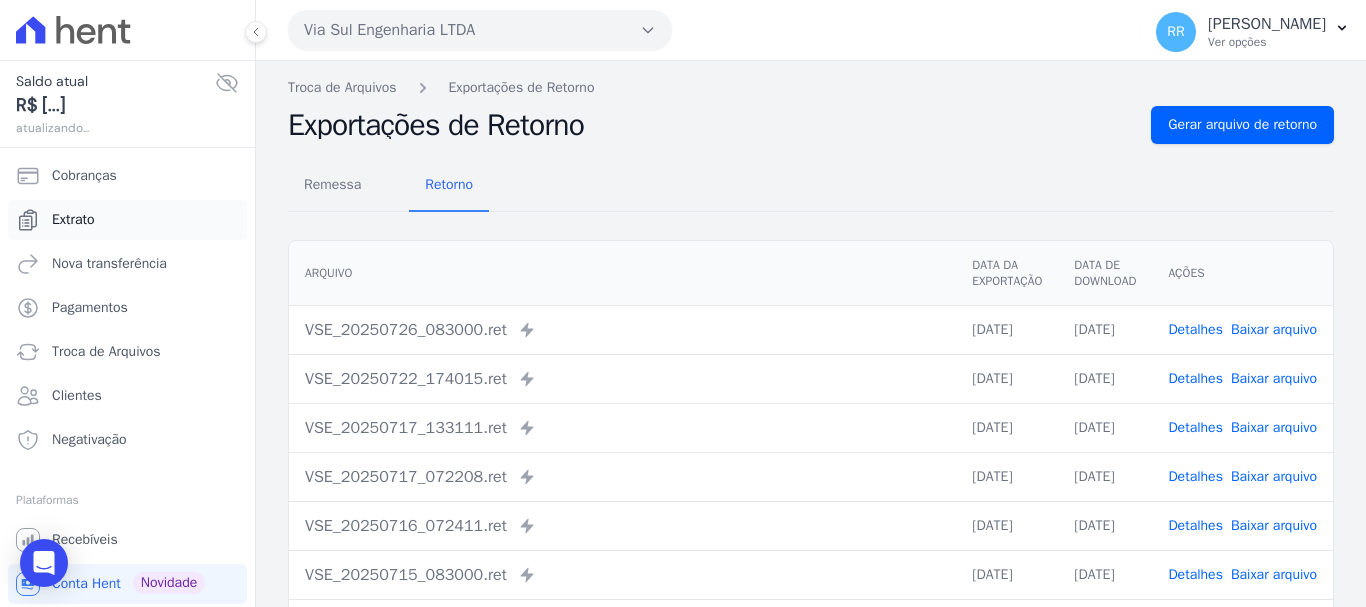 click on "Extrato" at bounding box center (73, 220) 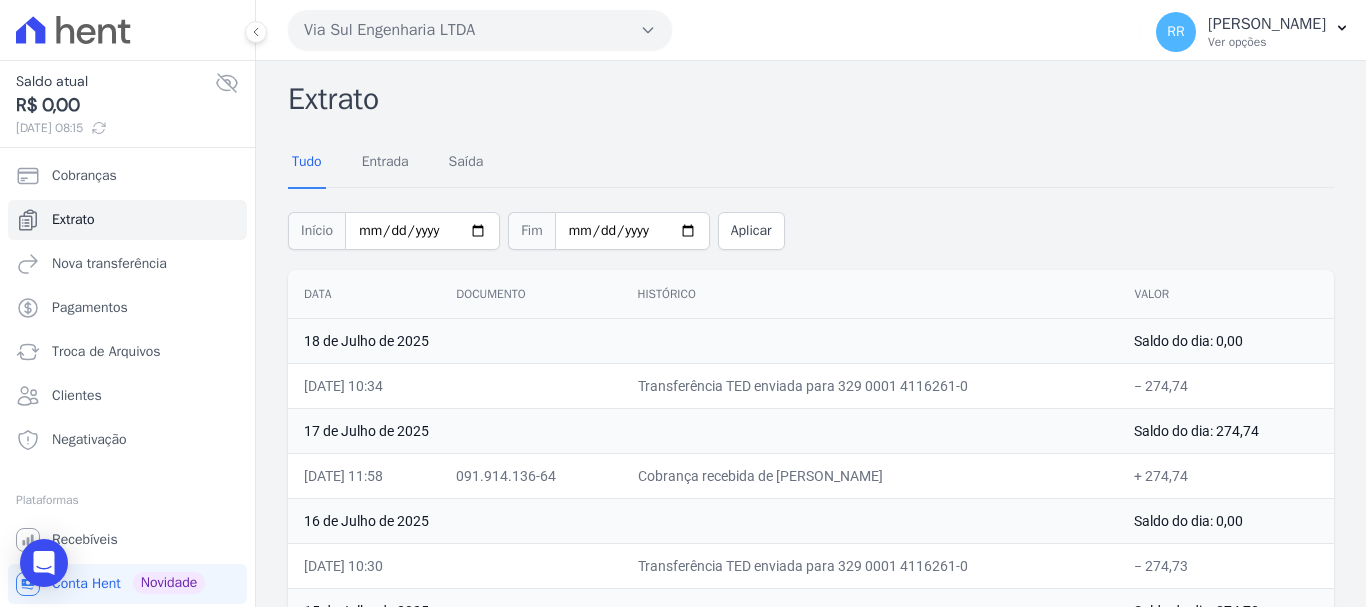 click on "Via Sul Engenharia LTDA
Via Sul Engenharia
AGUAS DE [GEOGRAPHIC_DATA] INCORPORACAO IMOBILIARIA SPE LTDA
AGUAS DO ALVORADA INCORPORACAO IMOBILIARIA SPE LTDA
ANANINDEUA 01 INCORPORACAO IMOBILIARIA SPE LTDA
AQUARELA CITY INCORPORACAO IMOBILIARIA LTDA" at bounding box center (710, 30) 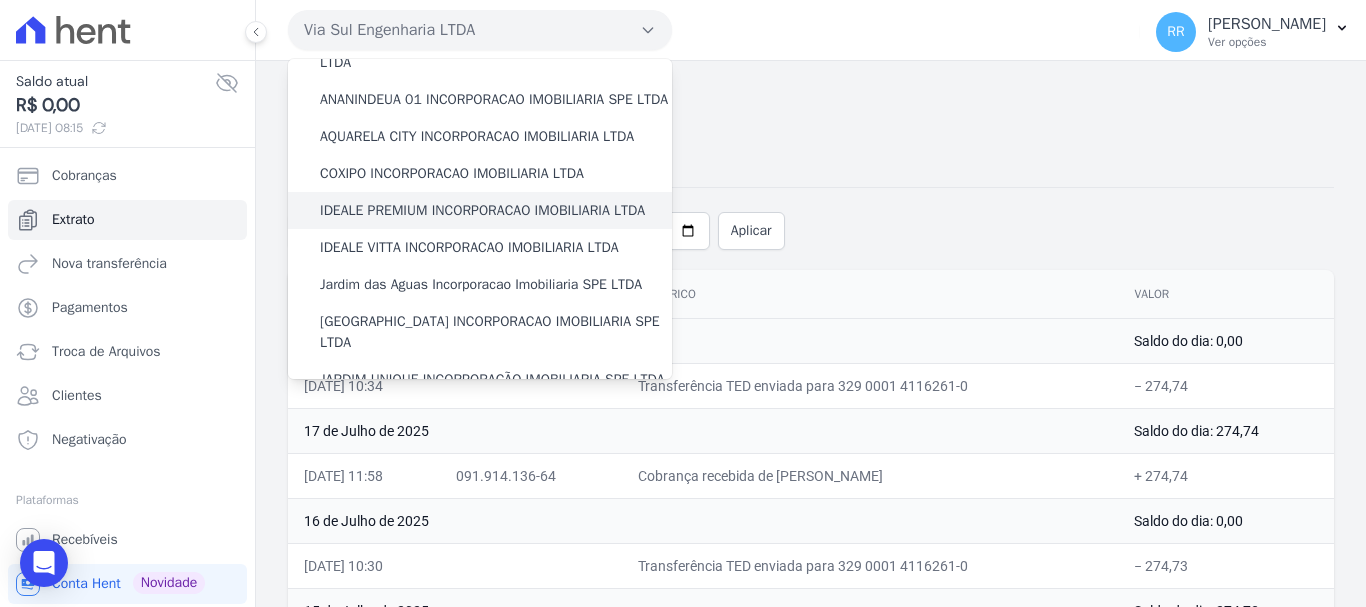 scroll, scrollTop: 0, scrollLeft: 0, axis: both 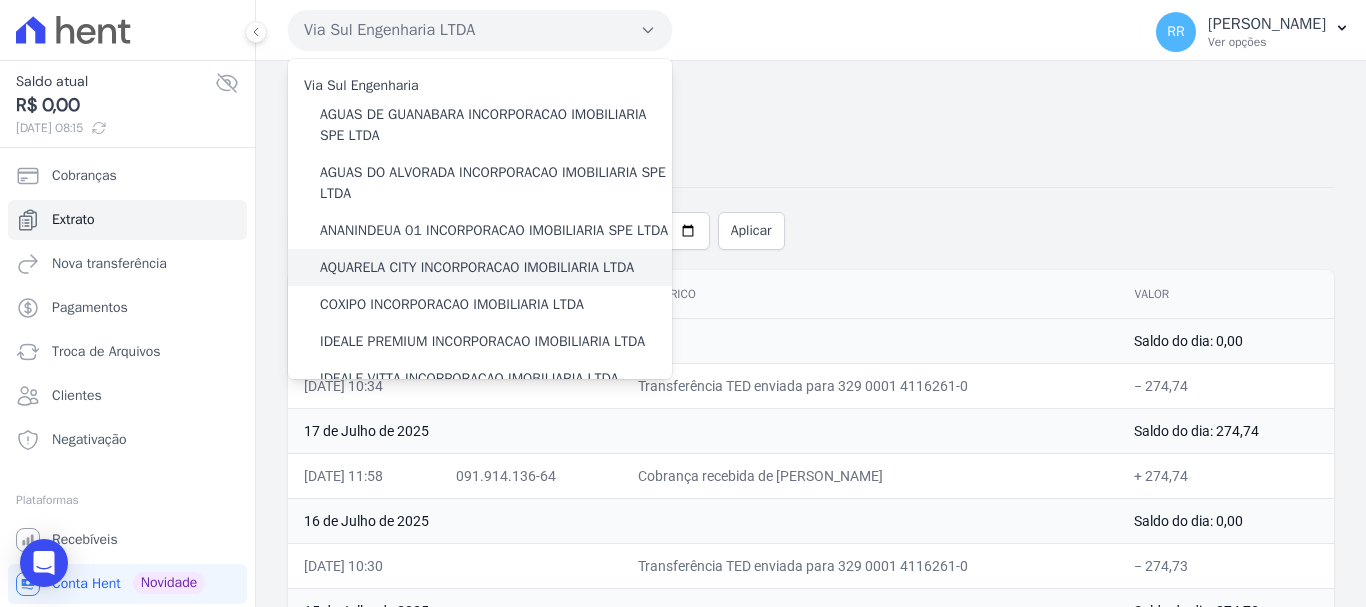click on "AQUARELA CITY INCORPORACAO IMOBILIARIA LTDA" at bounding box center (477, 267) 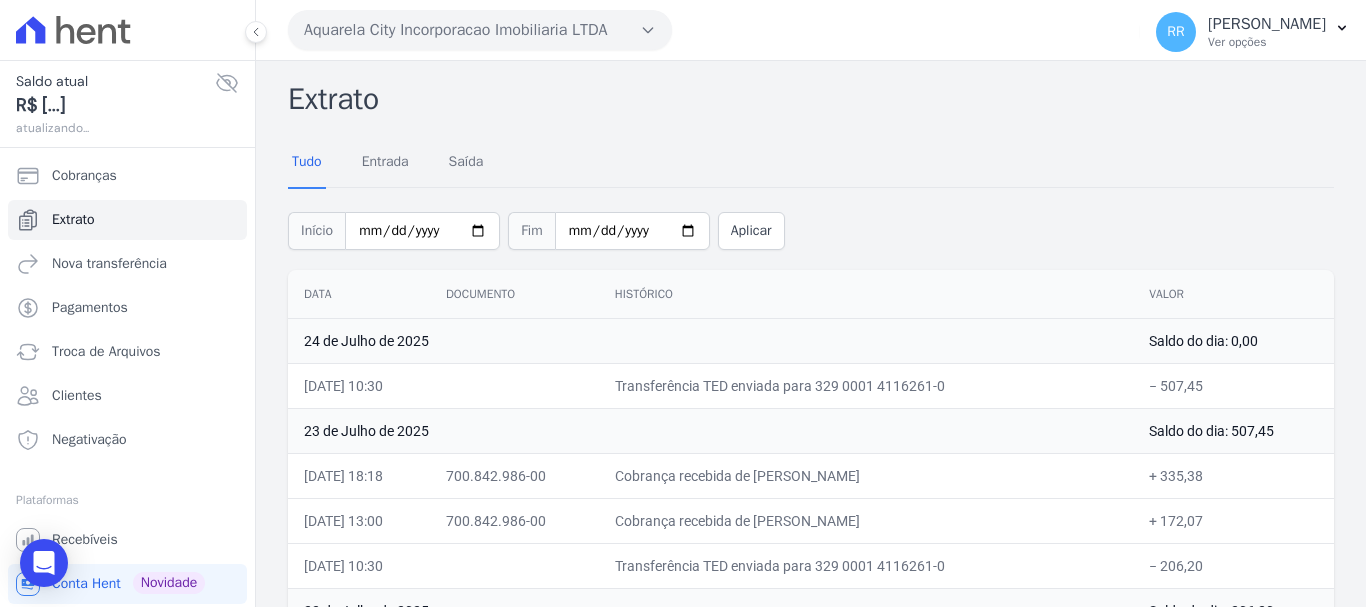 click on "Aquarela City Incorporacao Imobiliaria LTDA" at bounding box center (480, 30) 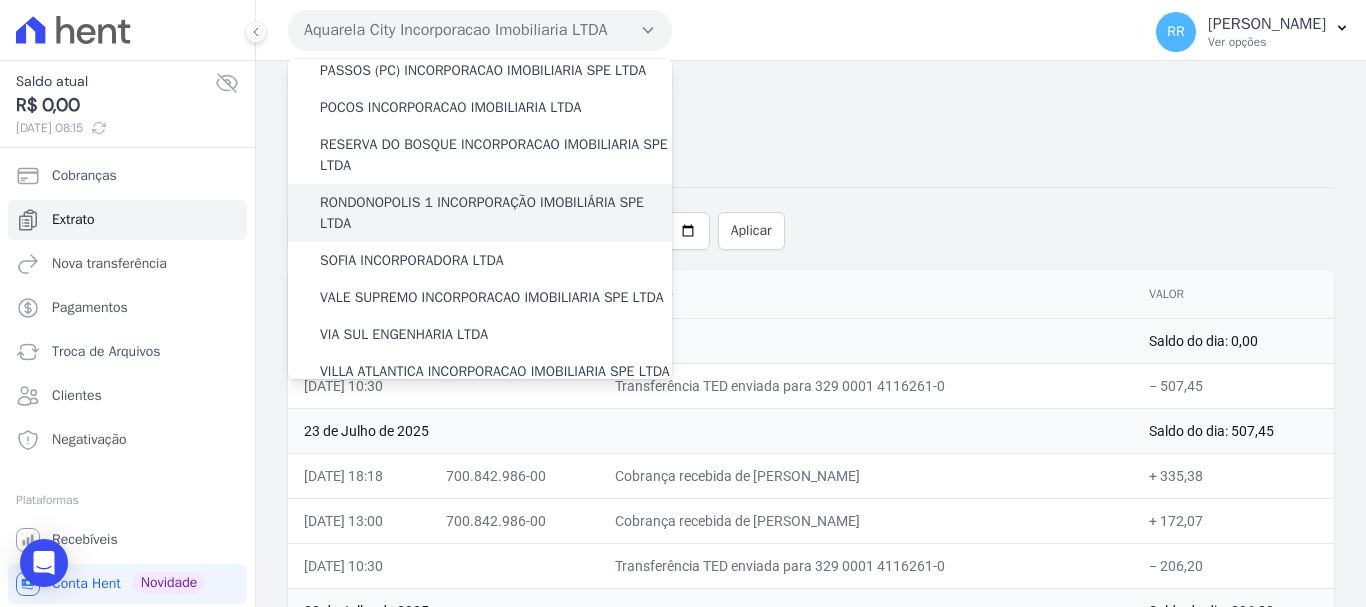 scroll, scrollTop: 573, scrollLeft: 0, axis: vertical 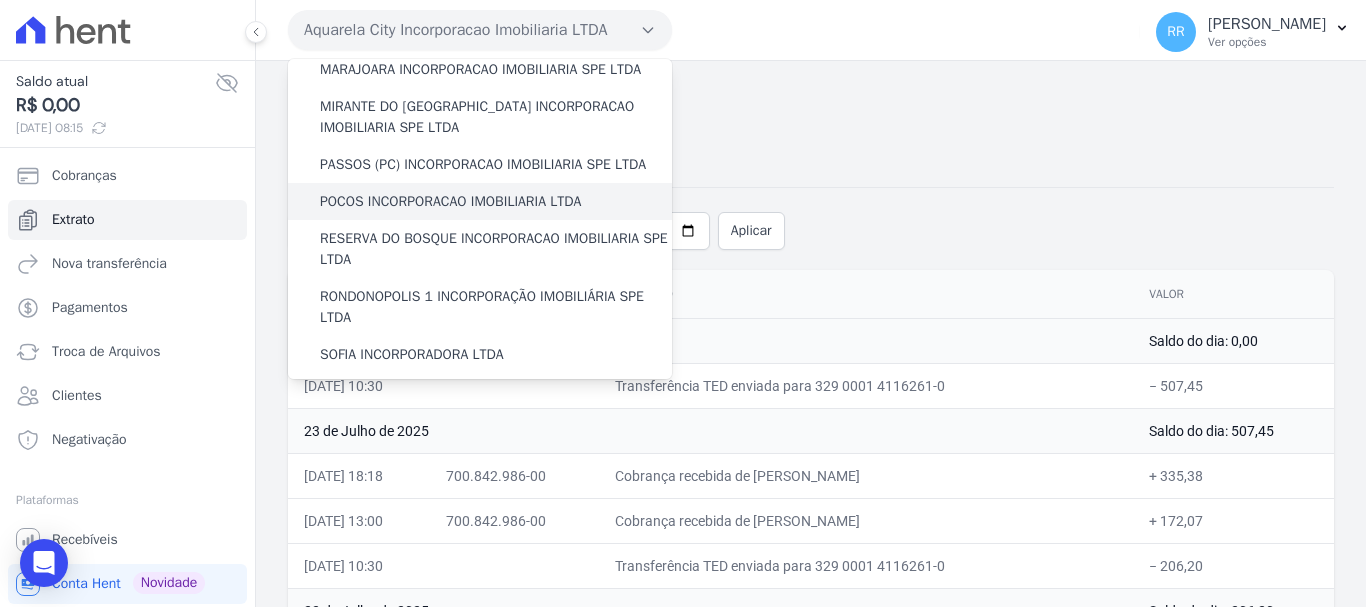 click on "POCOS INCORPORACAO IMOBILIARIA LTDA" at bounding box center [450, 201] 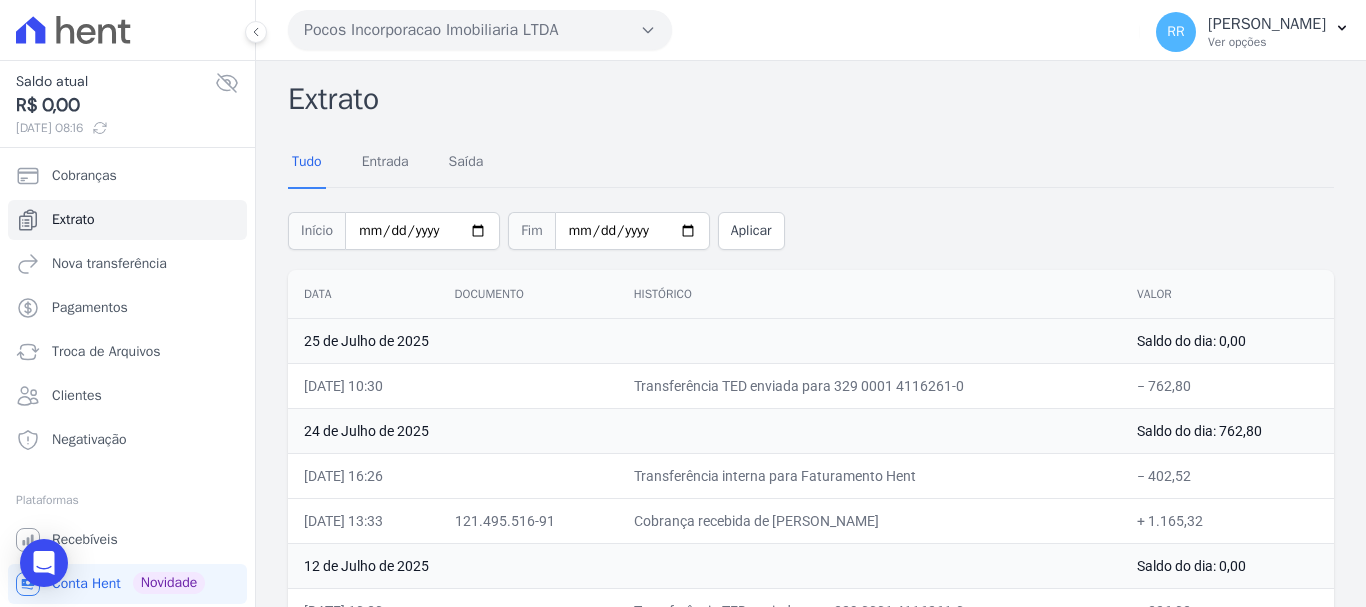 click at bounding box center [528, 385] 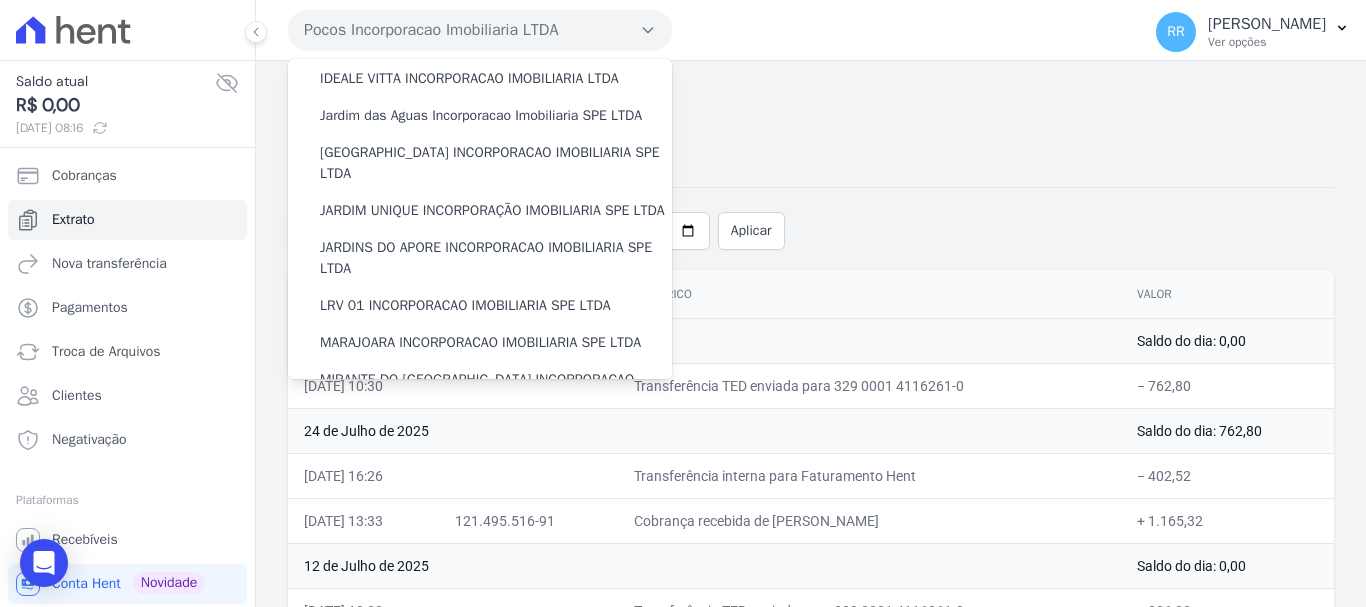 scroll, scrollTop: 100, scrollLeft: 0, axis: vertical 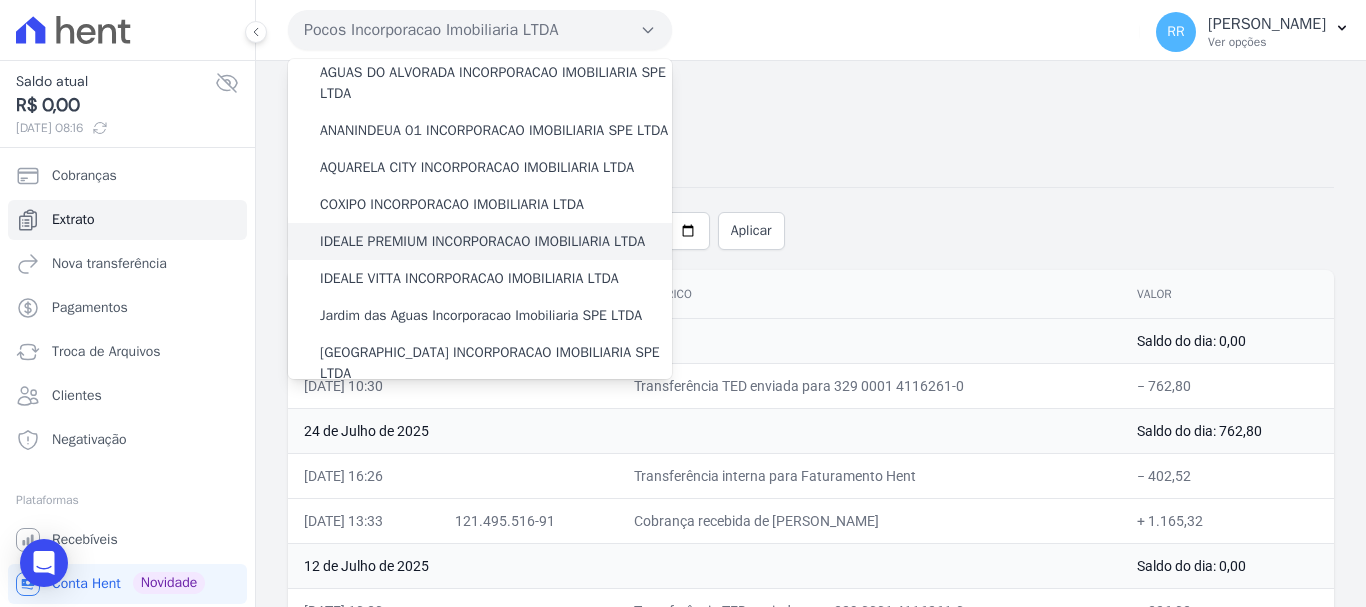 click on "IDEALE PREMIUM INCORPORACAO IMOBILIARIA LTDA" at bounding box center [482, 241] 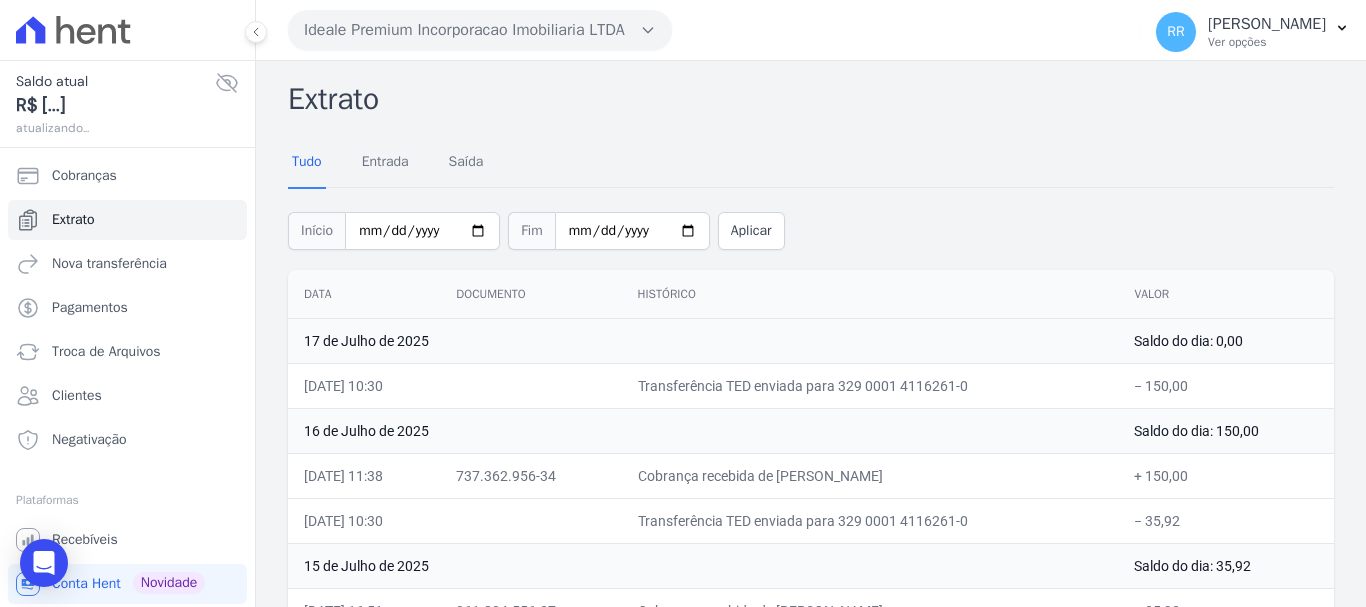 click on "Ideale Premium Incorporacao Imobiliaria LTDA" at bounding box center (480, 30) 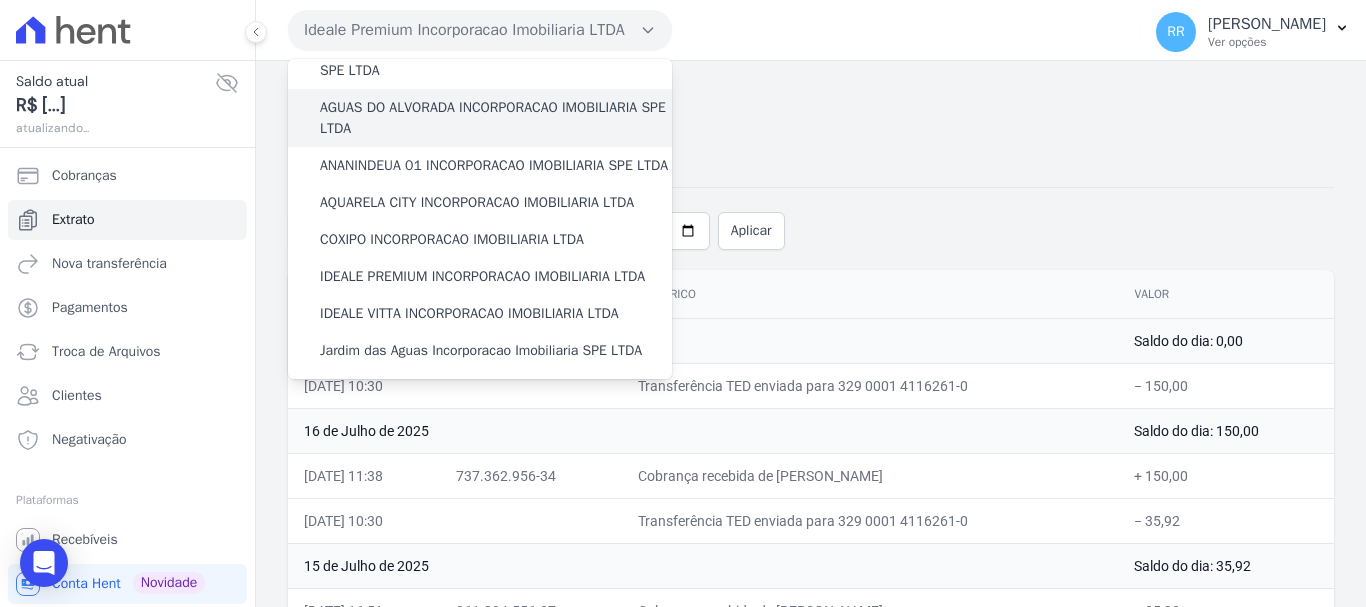 scroll, scrollTop: 100, scrollLeft: 0, axis: vertical 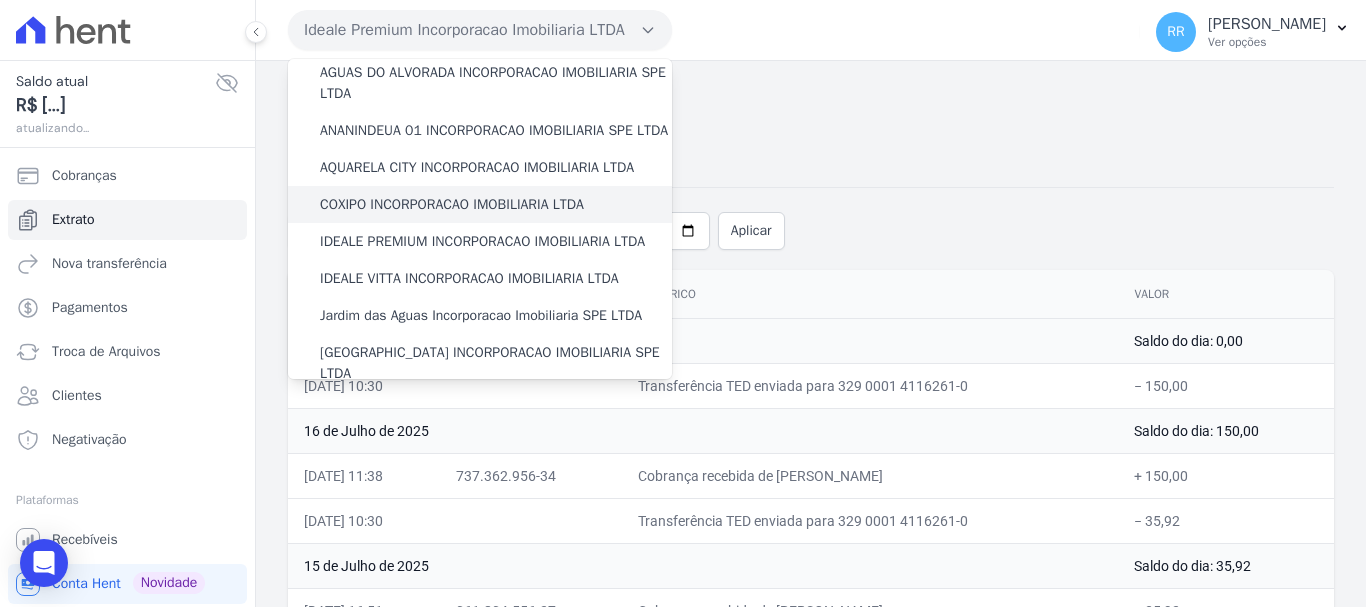 click on "COXIPO INCORPORACAO IMOBILIARIA LTDA" at bounding box center (452, 204) 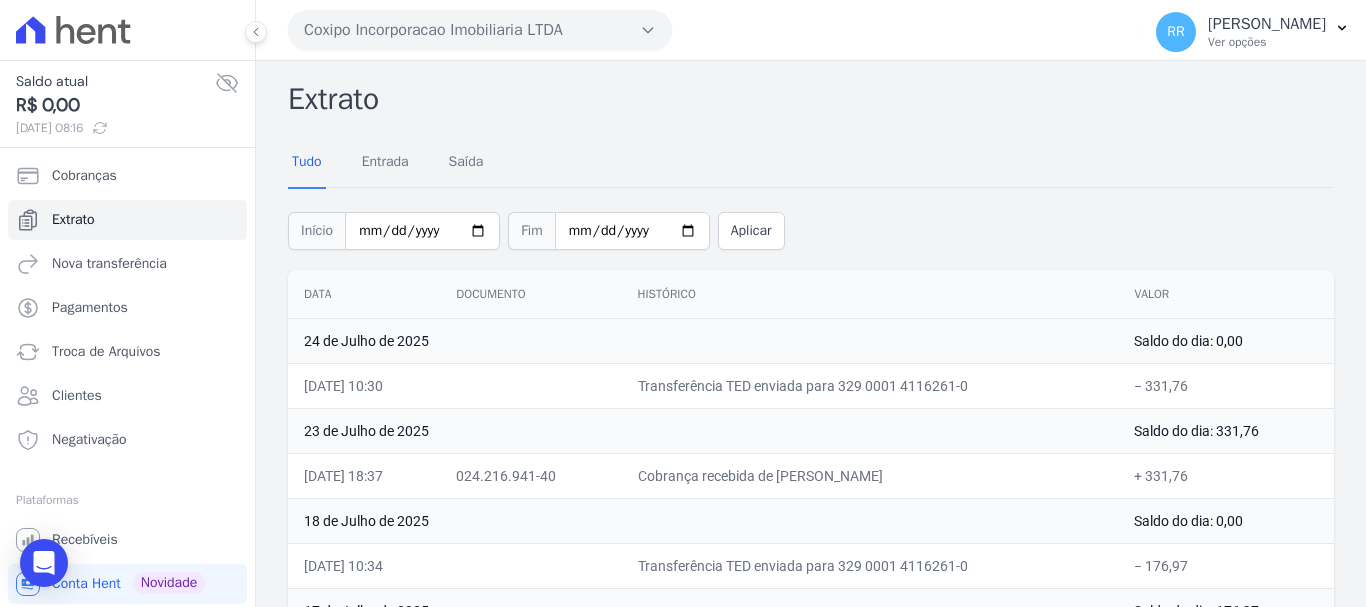 click on "Coxipo Incorporacao Imobiliaria LTDA
Via Sul Engenharia
AGUAS DE [GEOGRAPHIC_DATA] INCORPORACAO IMOBILIARIA SPE LTDA
AGUAS DO ALVORADA INCORPORACAO IMOBILIARIA SPE LTDA
ANANINDEUA 01 INCORPORACAO IMOBILIARIA SPE LTDA
AQUARELA CITY INCORPORACAO IMOBILIARIA LTDA" at bounding box center (710, 30) 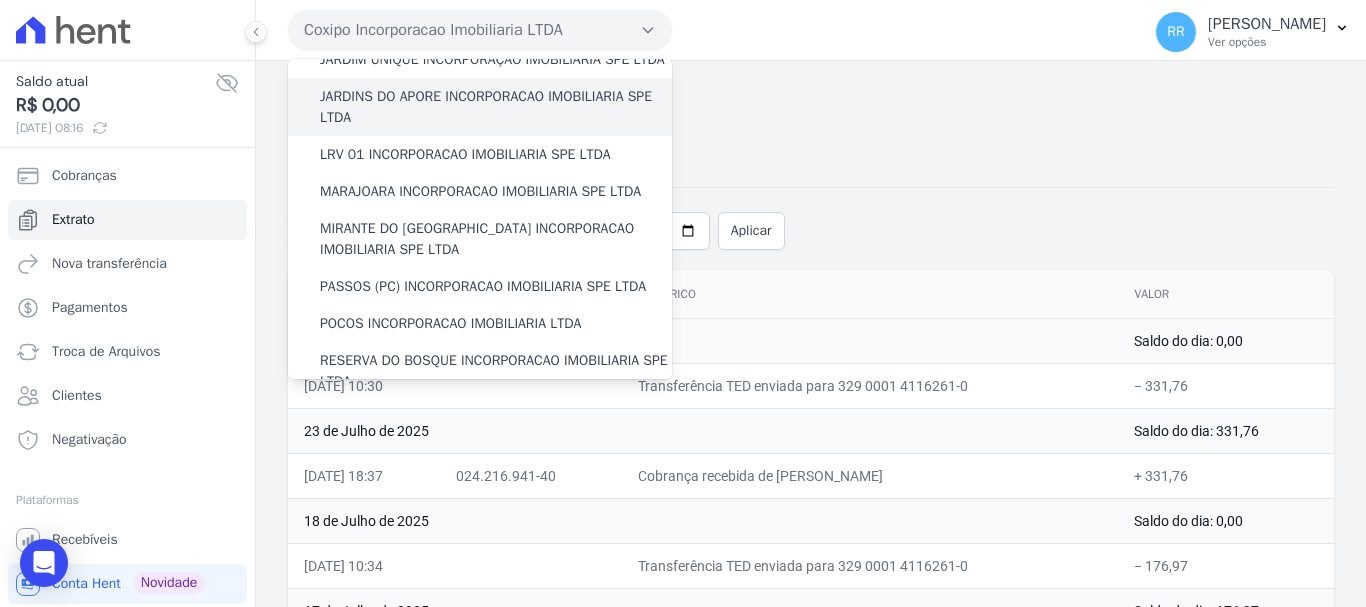 scroll, scrollTop: 600, scrollLeft: 0, axis: vertical 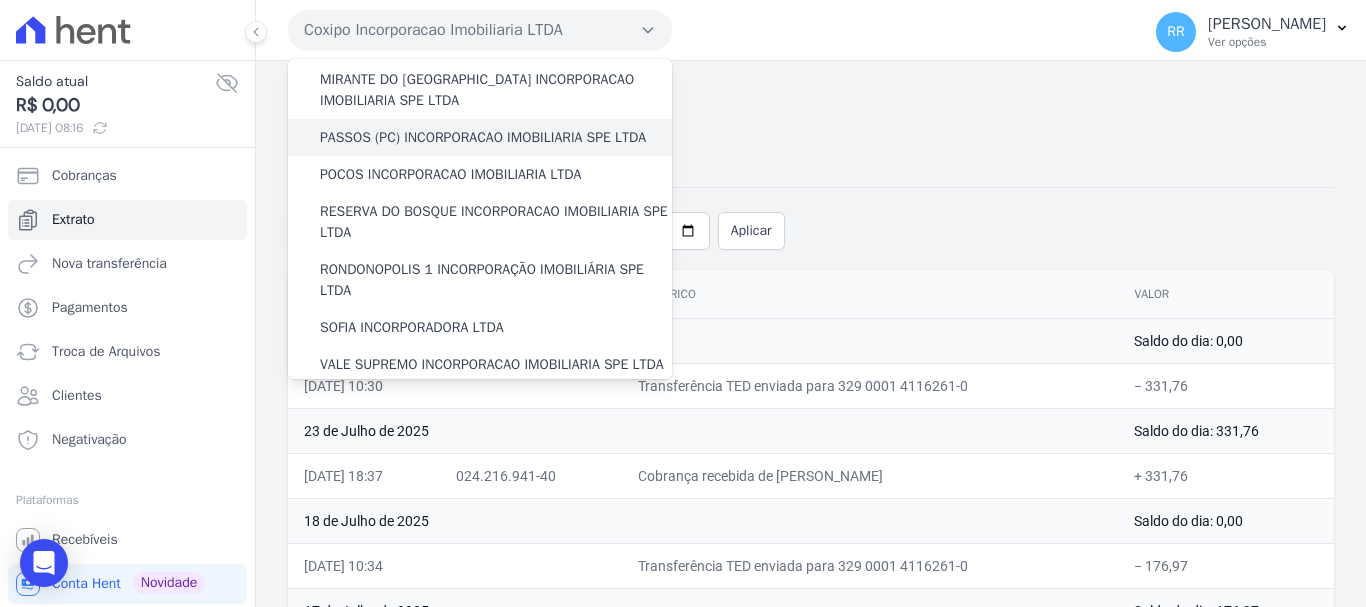 click on "PASSOS (PC) INCORPORACAO IMOBILIARIA SPE LTDA" at bounding box center [483, 137] 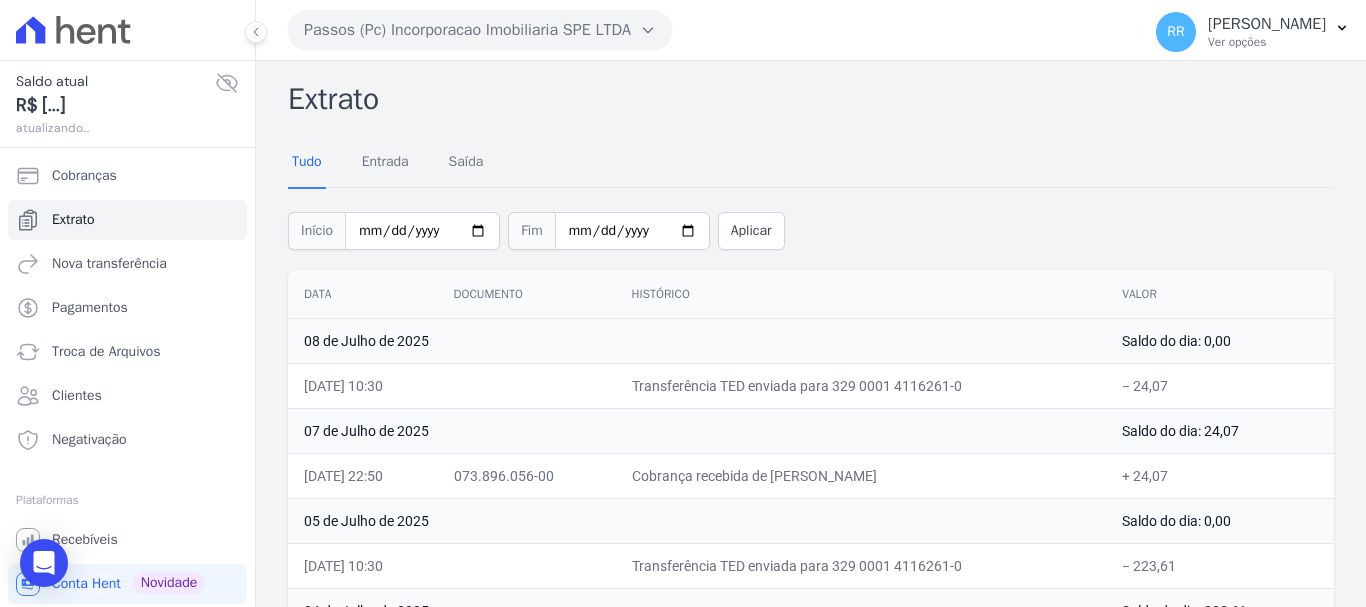 click on "Passos (Pc) Incorporacao Imobiliaria SPE LTDA" at bounding box center (480, 30) 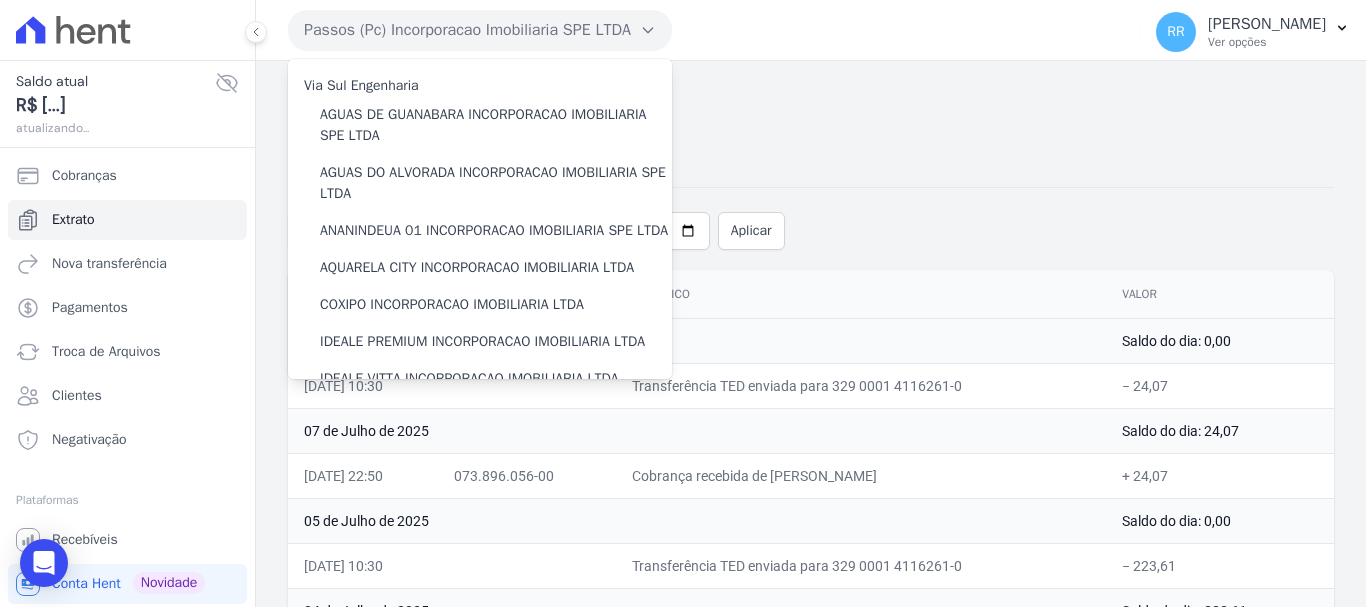 scroll, scrollTop: 313, scrollLeft: 0, axis: vertical 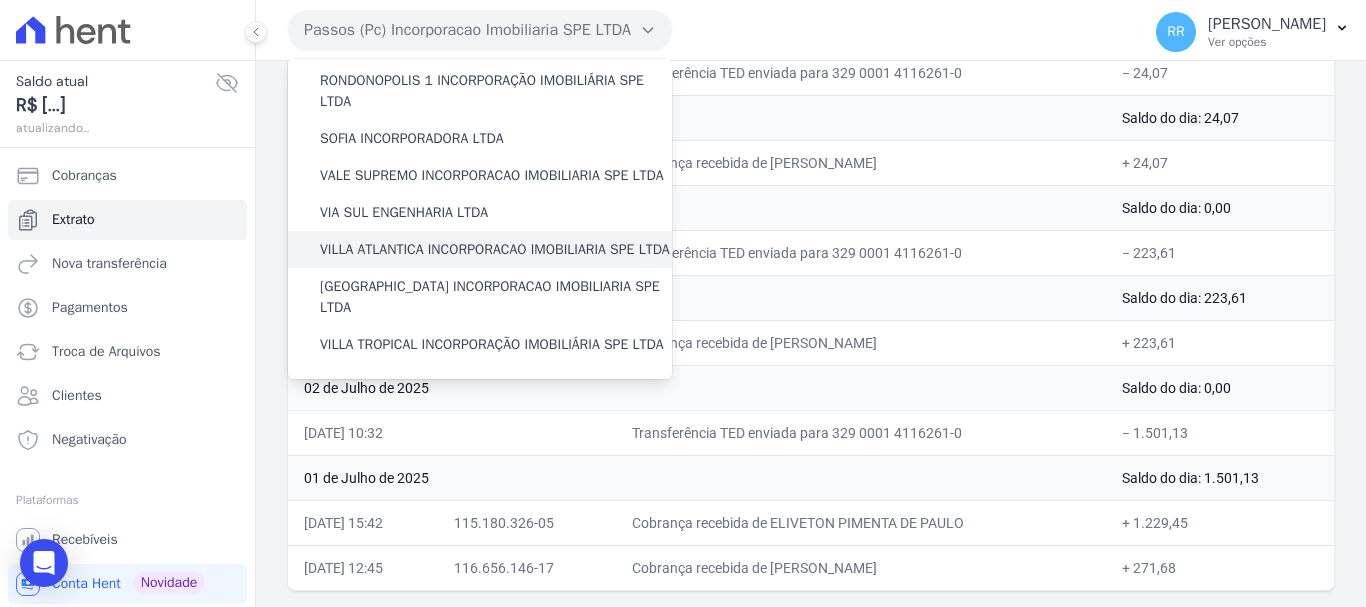 click on "VILLA ATLANTICA INCORPORACAO IMOBILIARIA SPE LTDA" at bounding box center (495, 249) 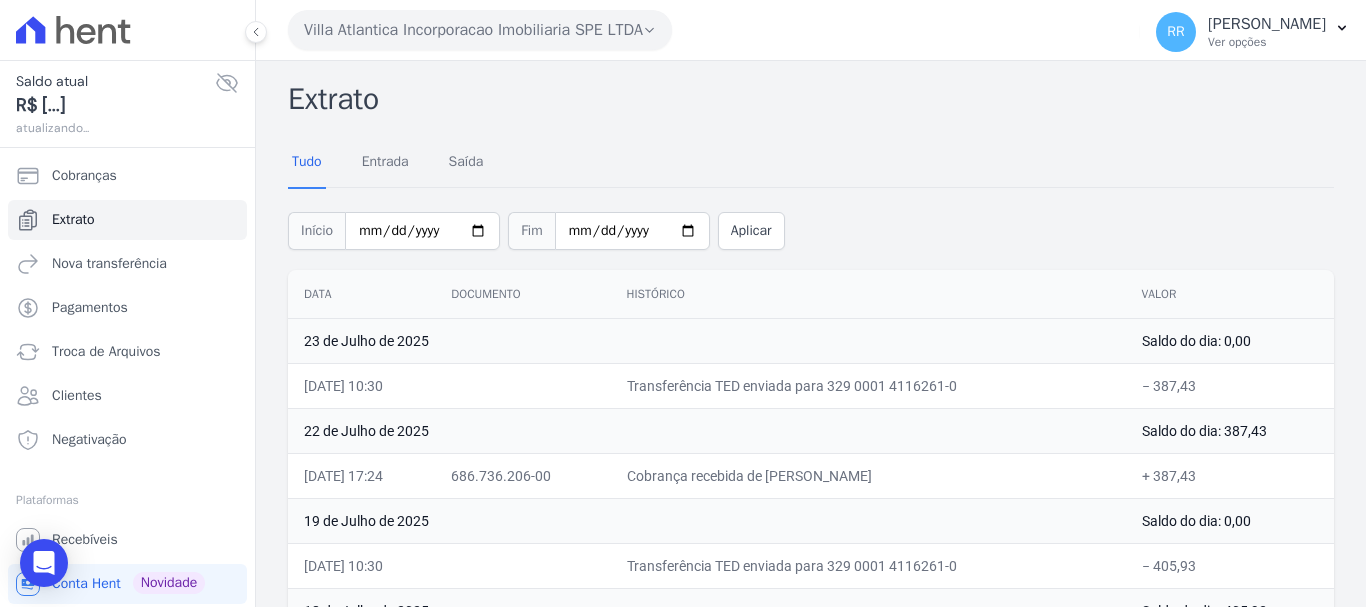 click on "Villa Atlantica Incorporacao Imobiliaria SPE LTDA" at bounding box center [480, 30] 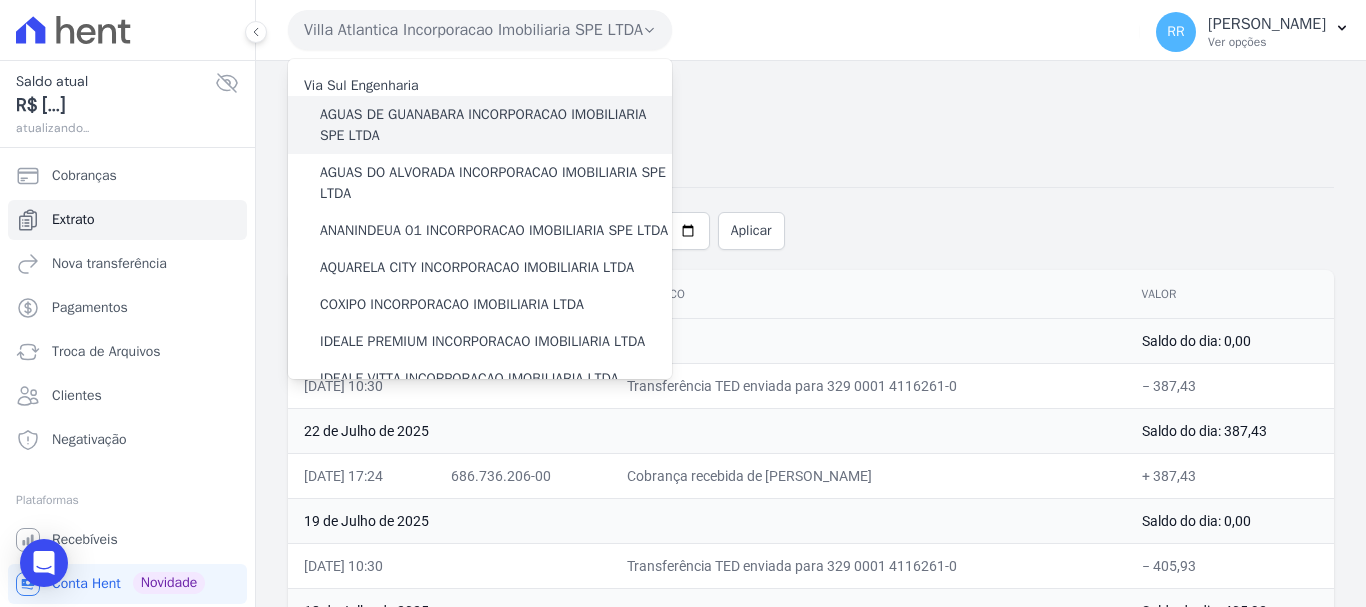 click on "AGUAS DE GUANABARA INCORPORACAO IMOBILIARIA SPE LTDA" at bounding box center [496, 125] 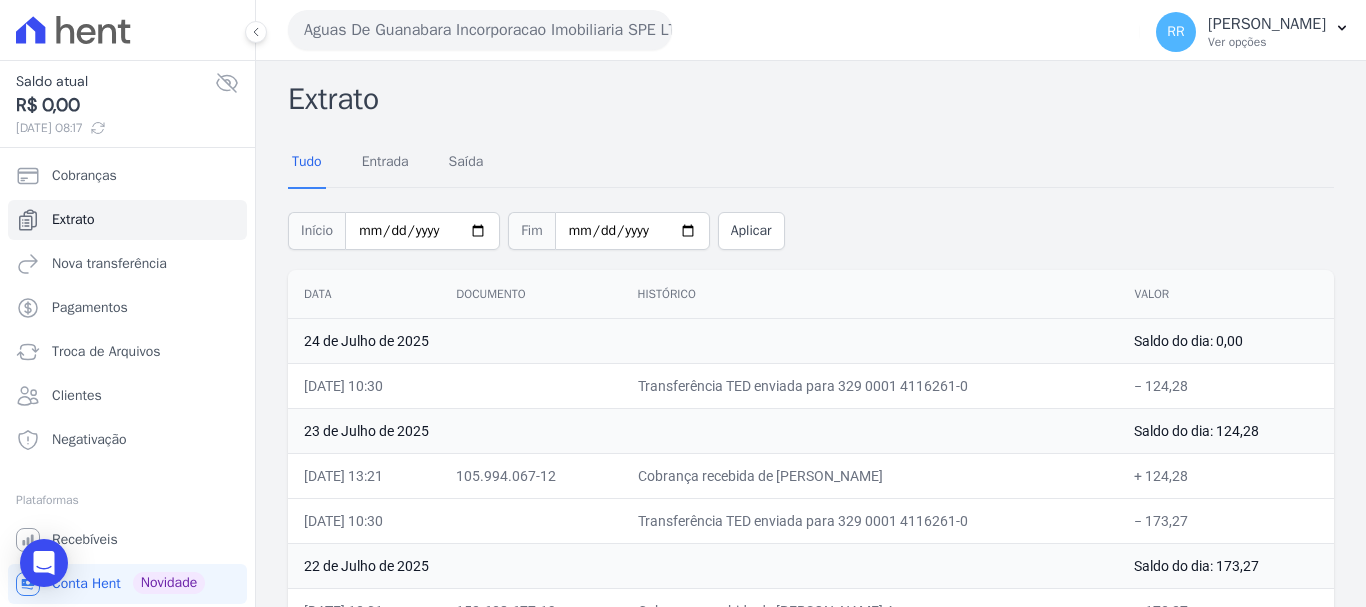 click on "Aguas De Guanabara Incorporacao Imobiliaria SPE LTDA" at bounding box center (480, 30) 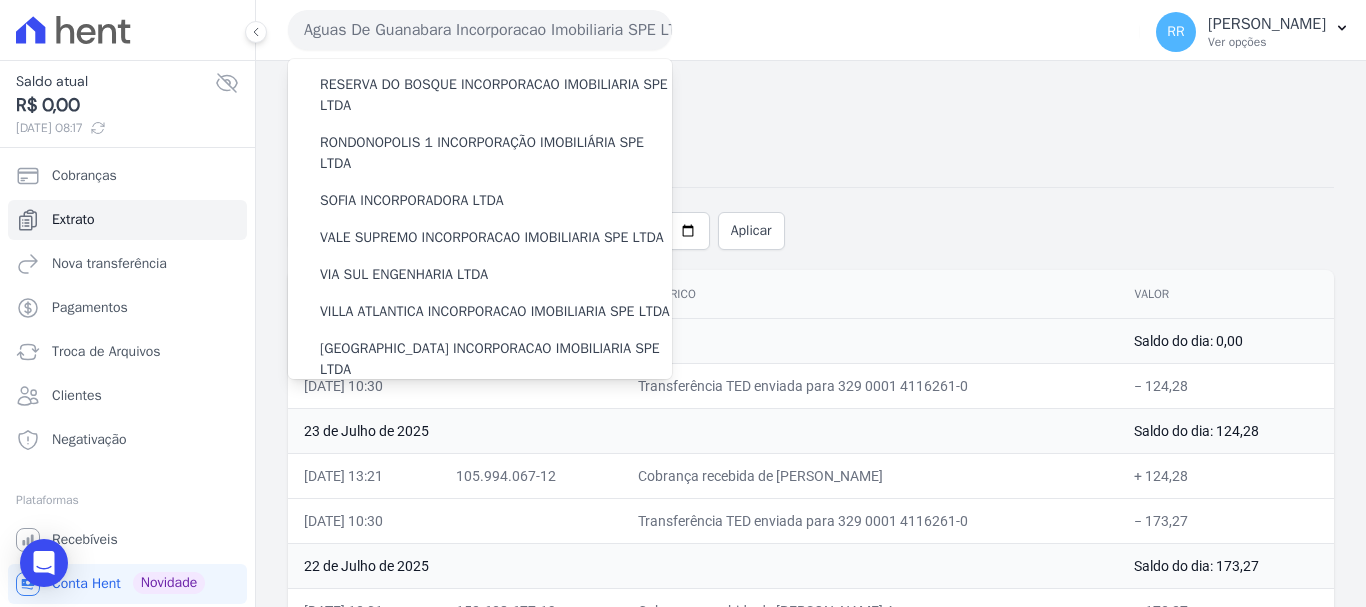 scroll, scrollTop: 873, scrollLeft: 0, axis: vertical 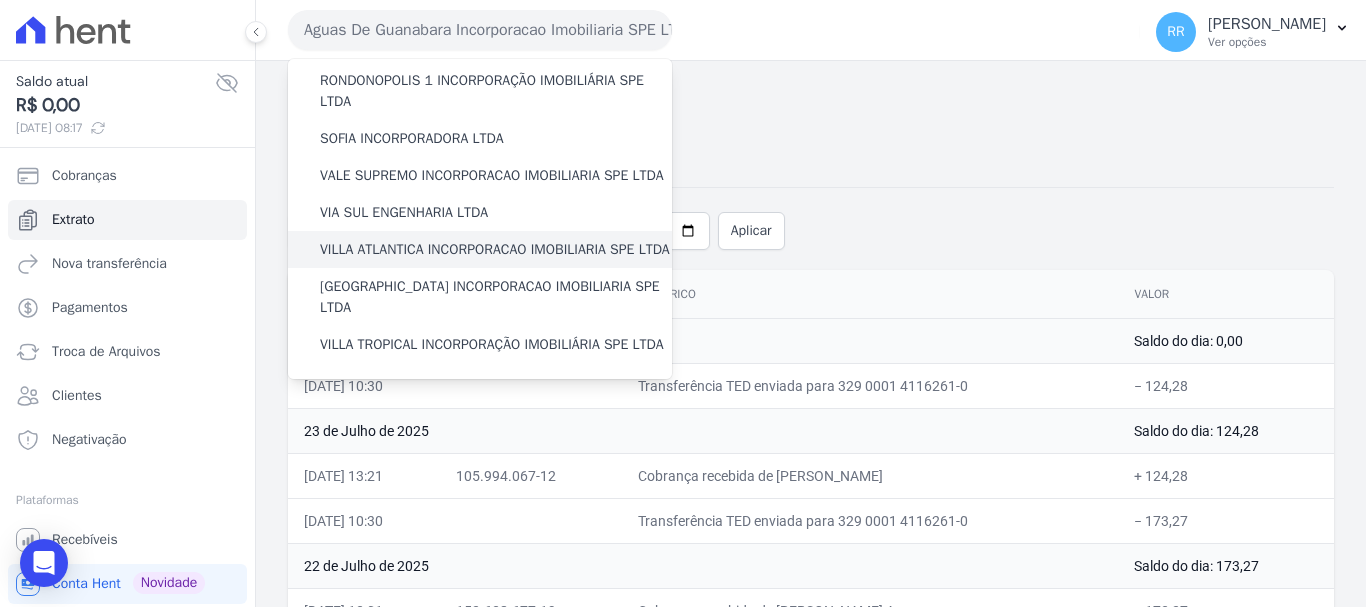 drag, startPoint x: 443, startPoint y: 235, endPoint x: 410, endPoint y: 231, distance: 33.24154 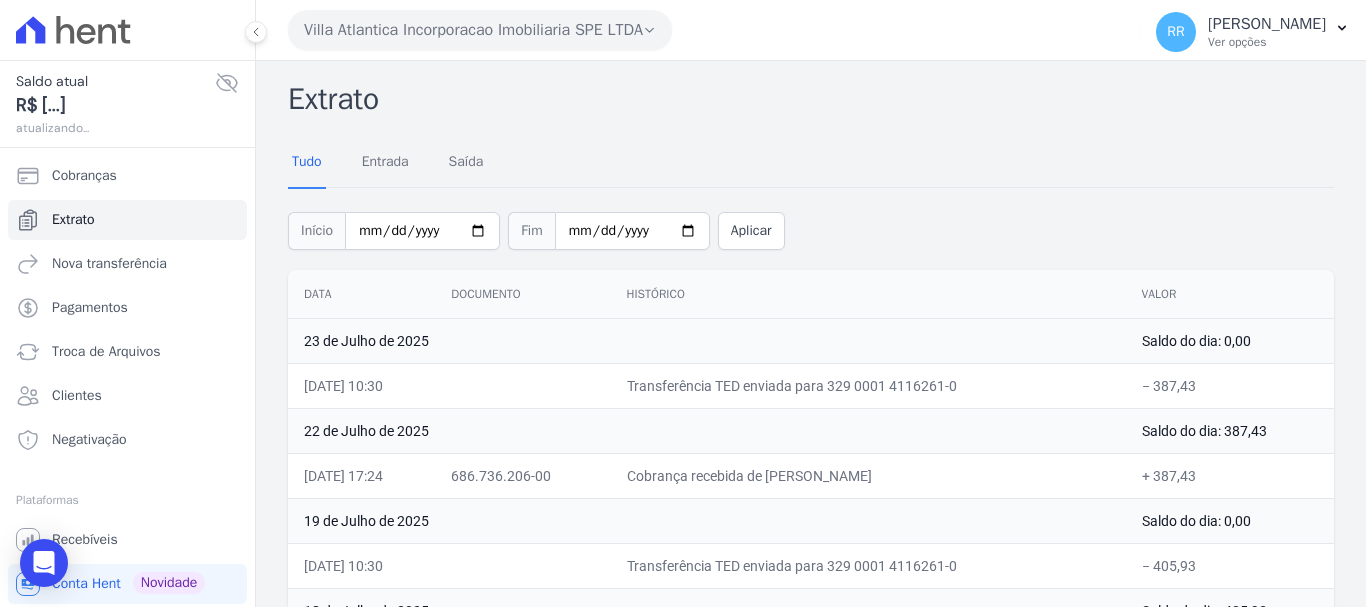 click on "Villa Atlantica Incorporacao Imobiliaria SPE LTDA" at bounding box center (480, 30) 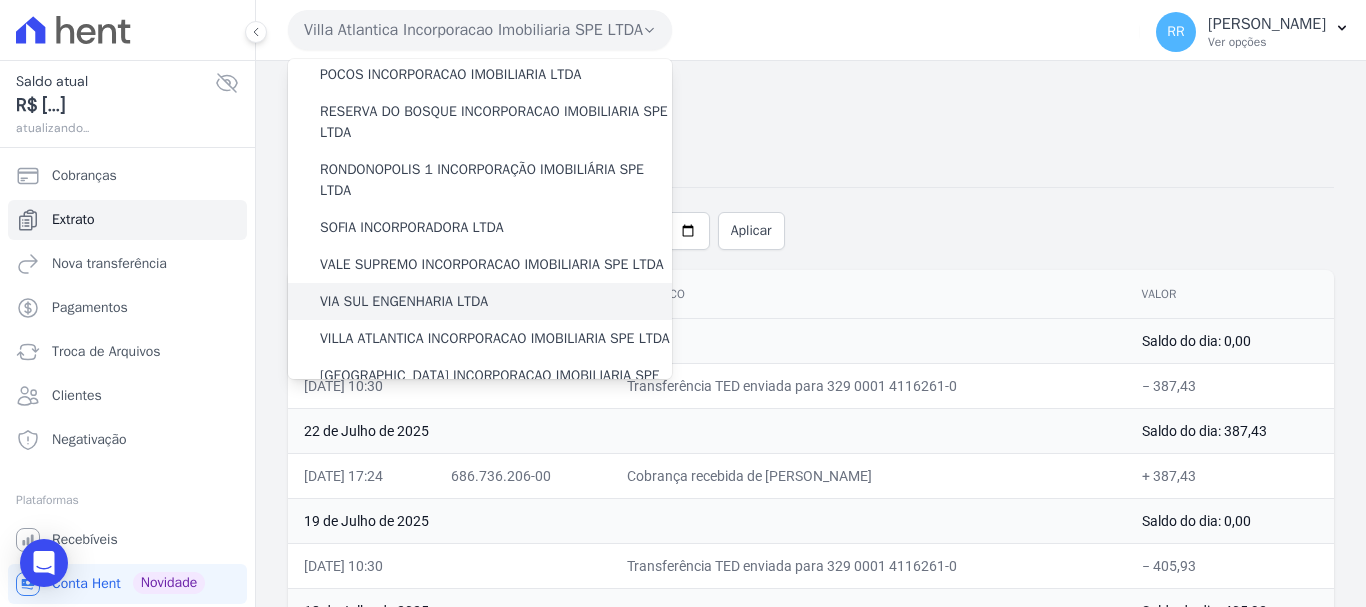 scroll, scrollTop: 873, scrollLeft: 0, axis: vertical 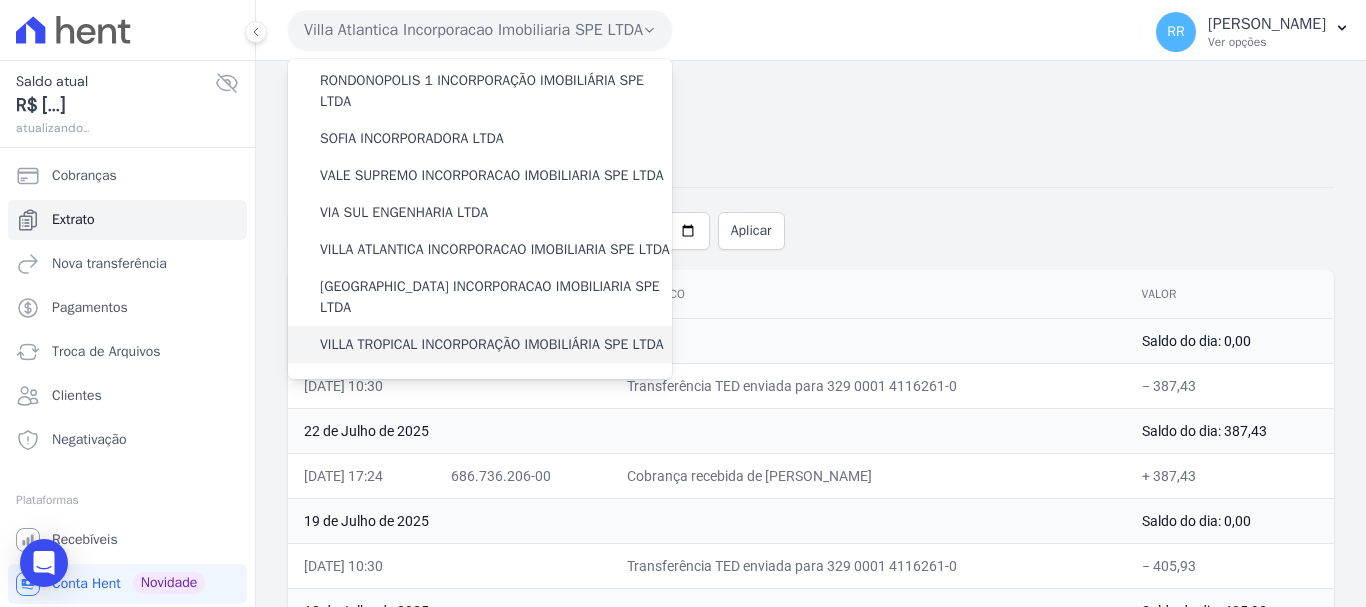 click on "VILLA TROPICAL INCORPORAÇÃO IMOBILIÁRIA SPE LTDA" at bounding box center (492, 344) 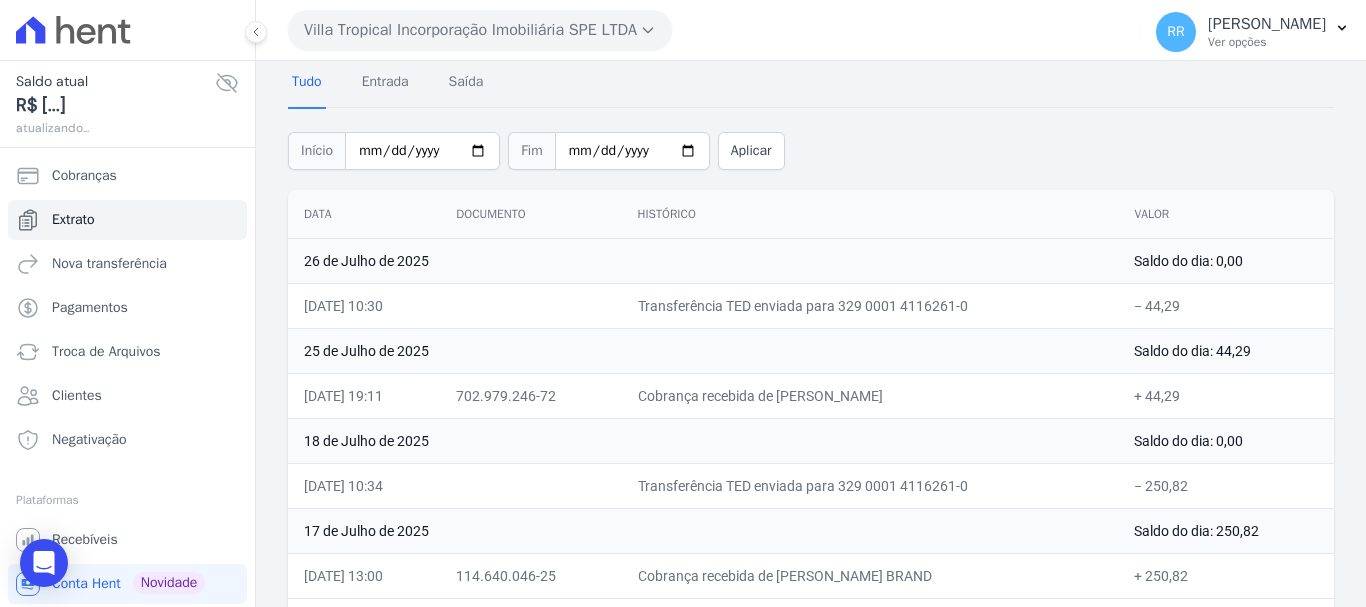 scroll, scrollTop: 200, scrollLeft: 0, axis: vertical 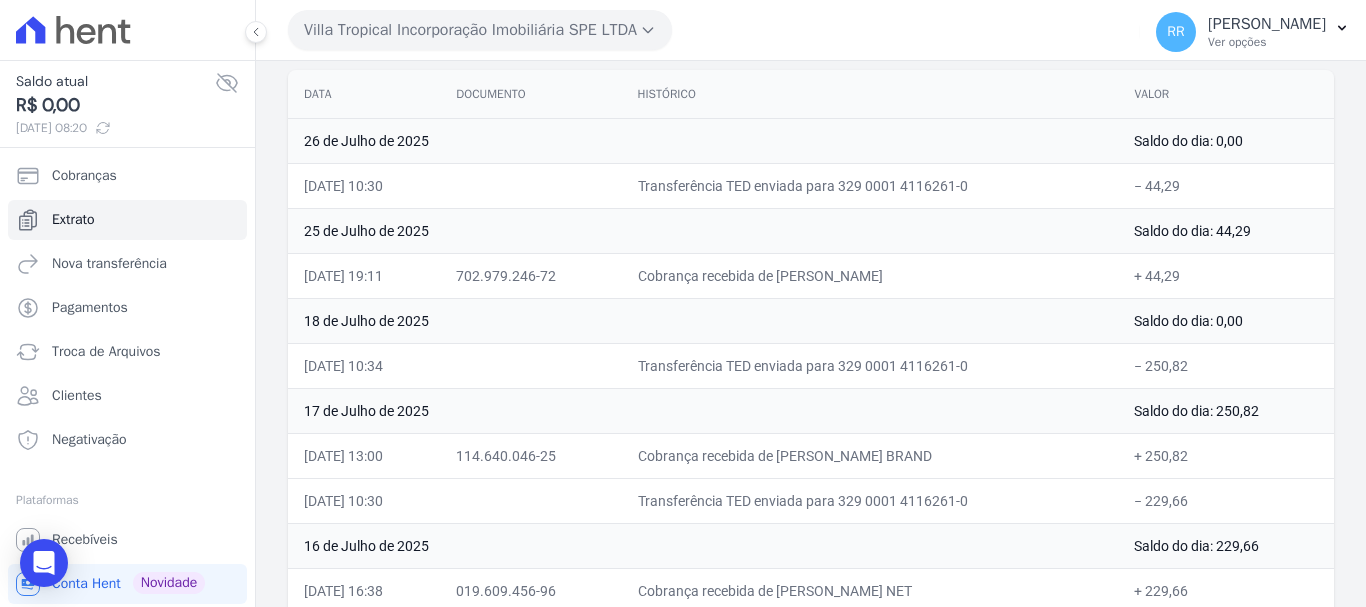 click on "Villa Tropical Incorporação Imobiliária SPE LTDA" at bounding box center (480, 30) 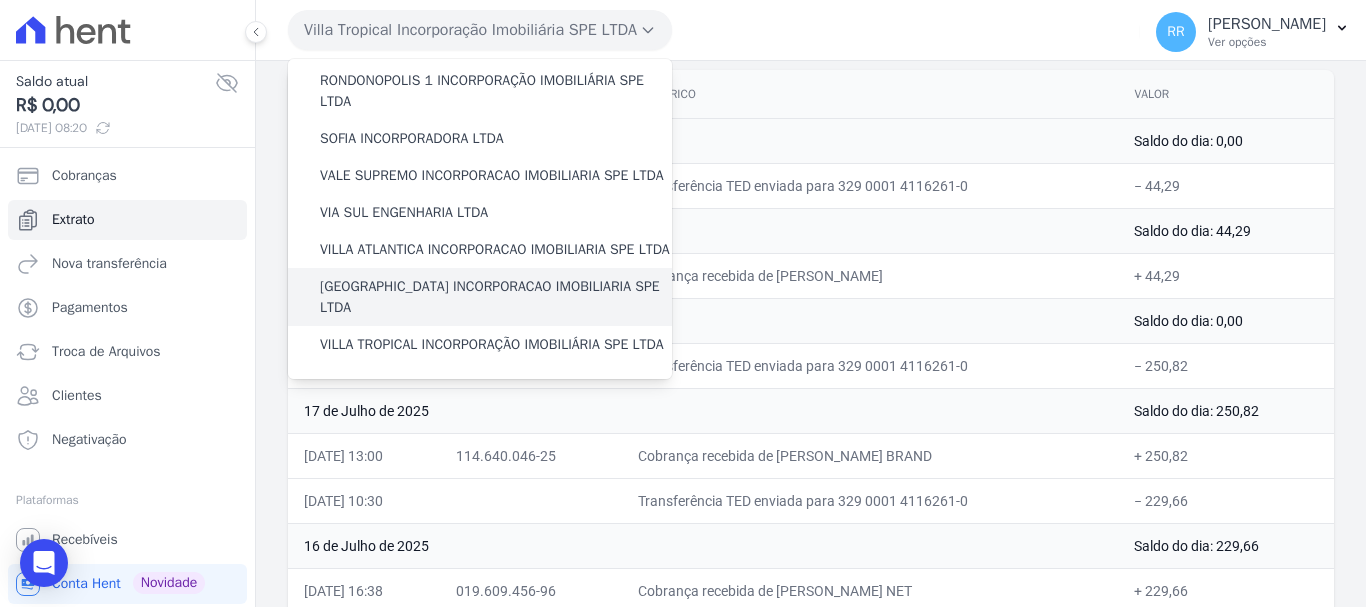 scroll, scrollTop: 873, scrollLeft: 0, axis: vertical 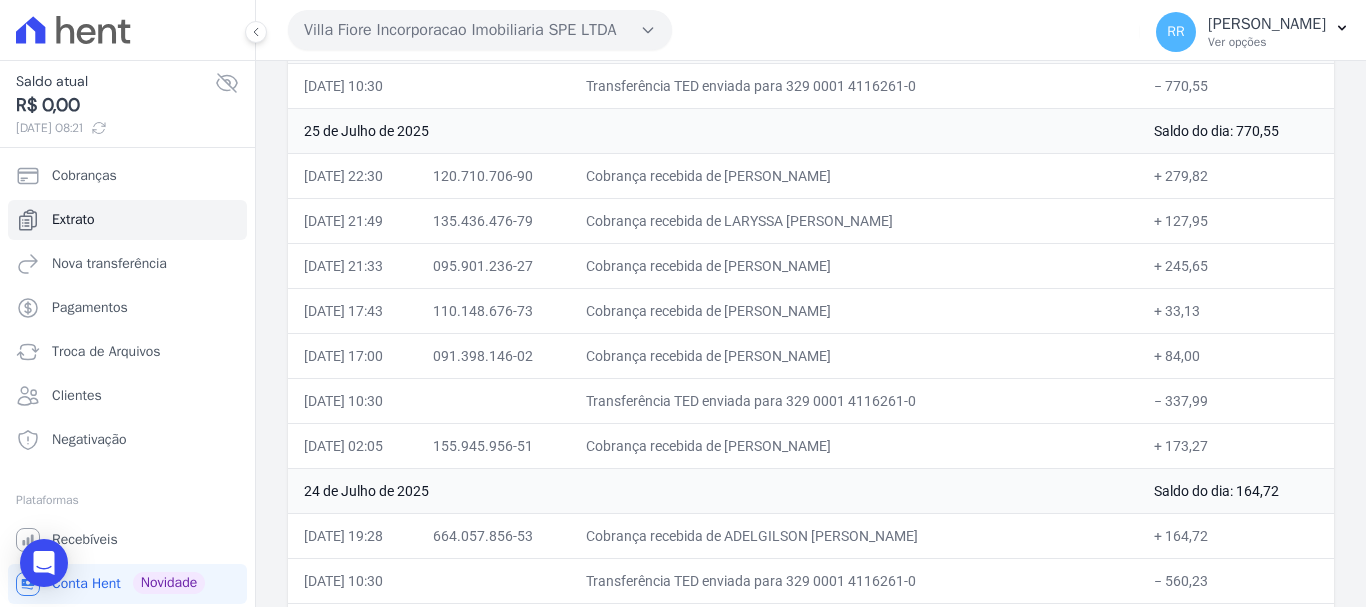click on "091.398.146-02" at bounding box center [493, 355] 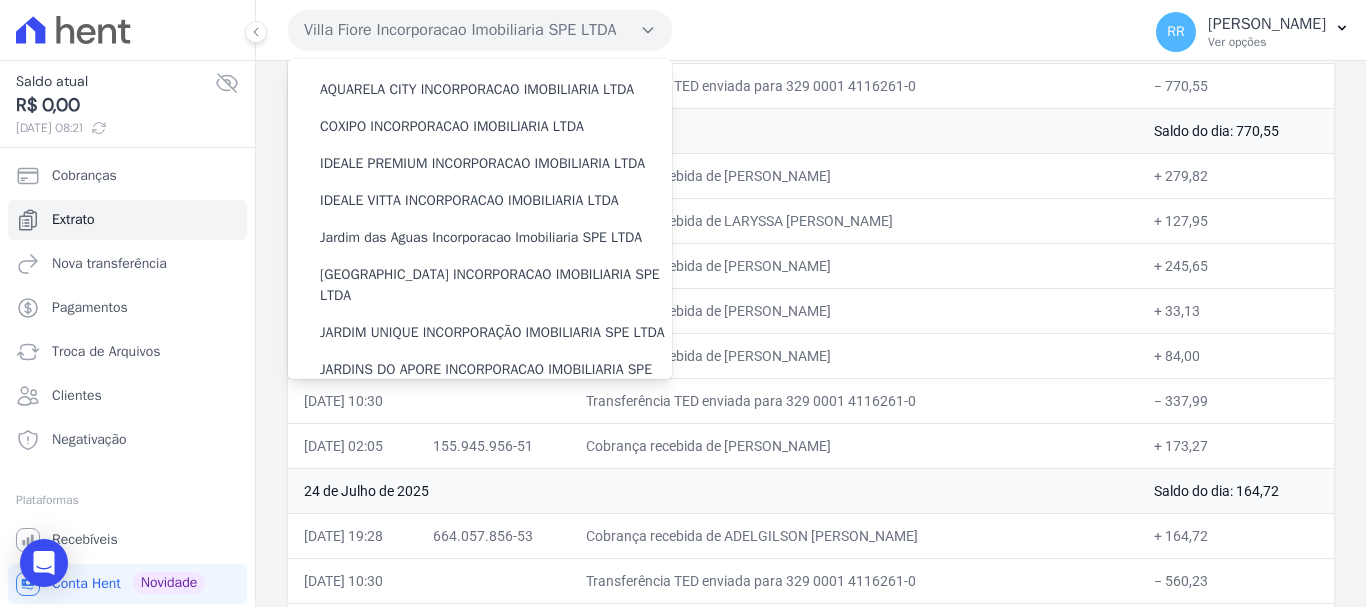 scroll, scrollTop: 300, scrollLeft: 0, axis: vertical 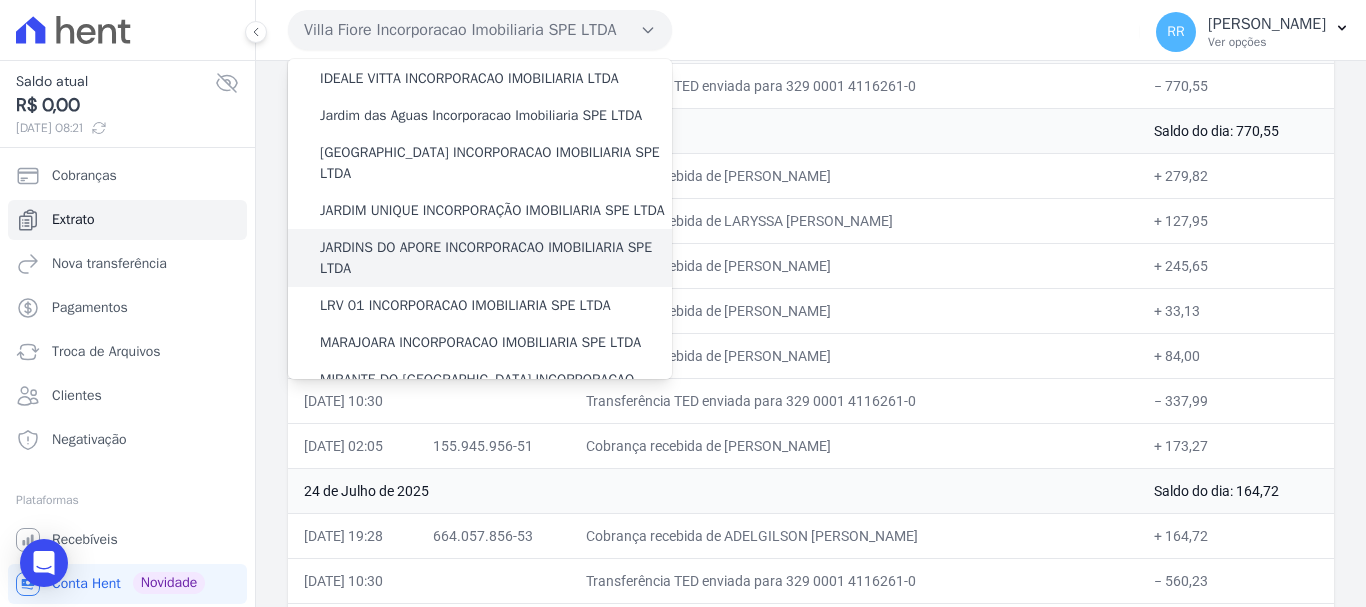 click on "JARDINS DO APORE INCORPORACAO IMOBILIARIA SPE LTDA" at bounding box center [496, 258] 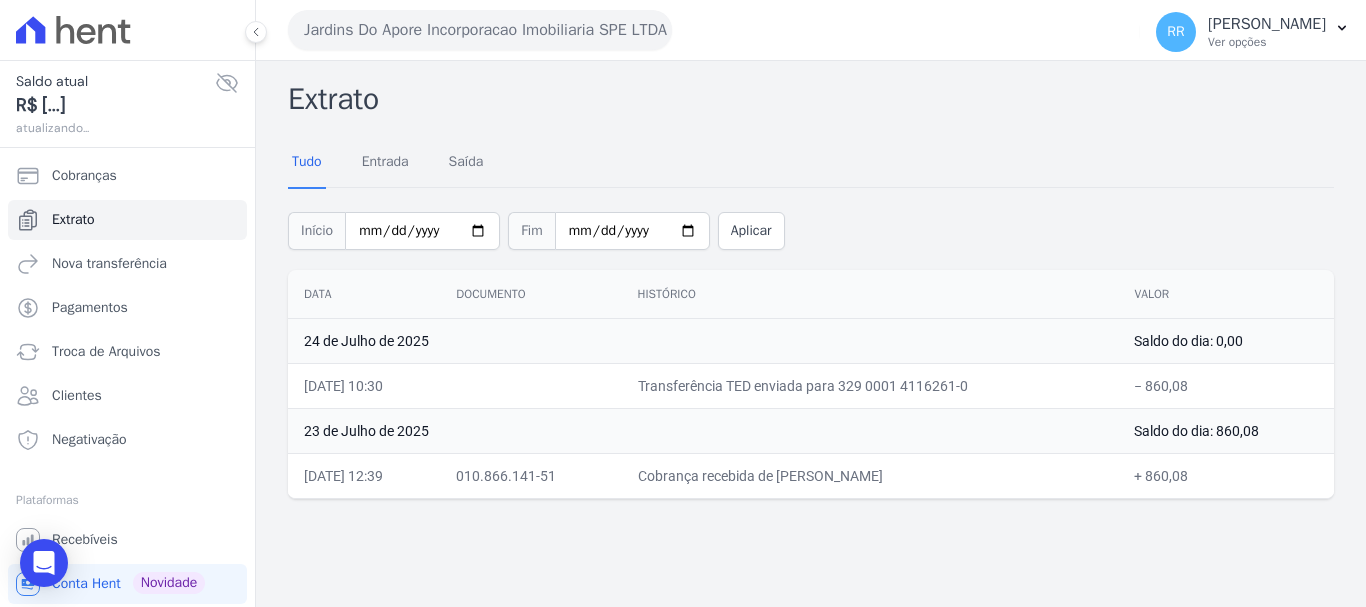click on "Jardins Do Apore Incorporacao Imobiliaria SPE LTDA" at bounding box center (480, 30) 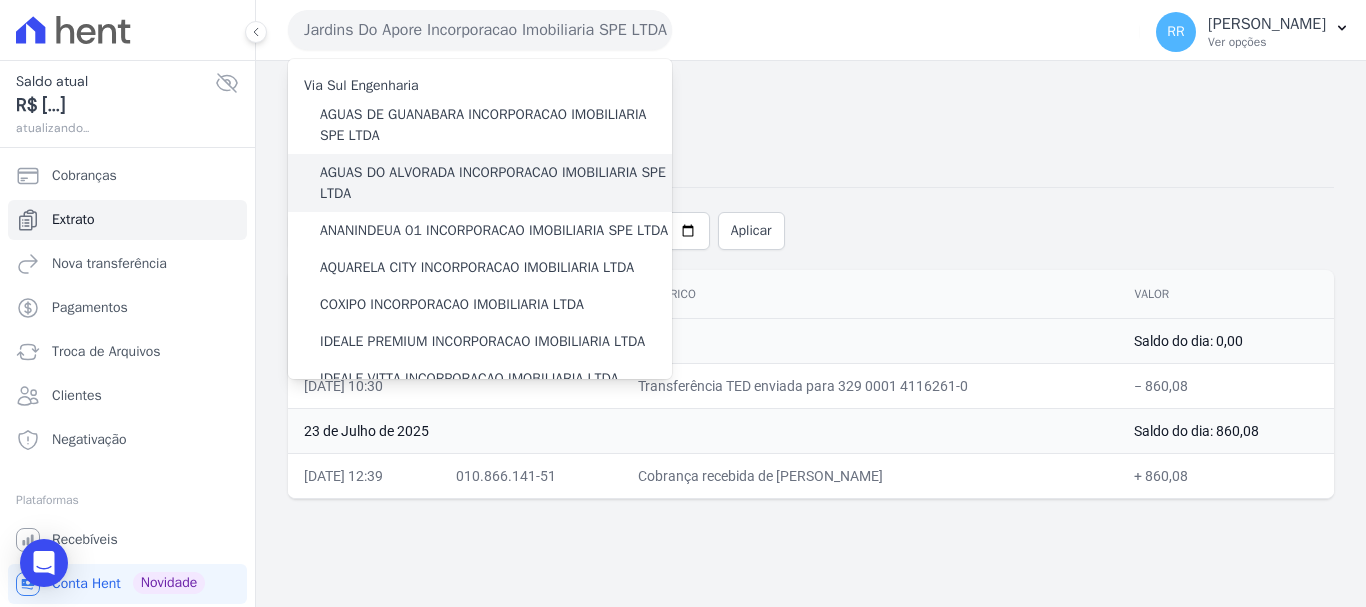 click on "AGUAS DO ALVORADA INCORPORACAO IMOBILIARIA SPE LTDA" at bounding box center [496, 183] 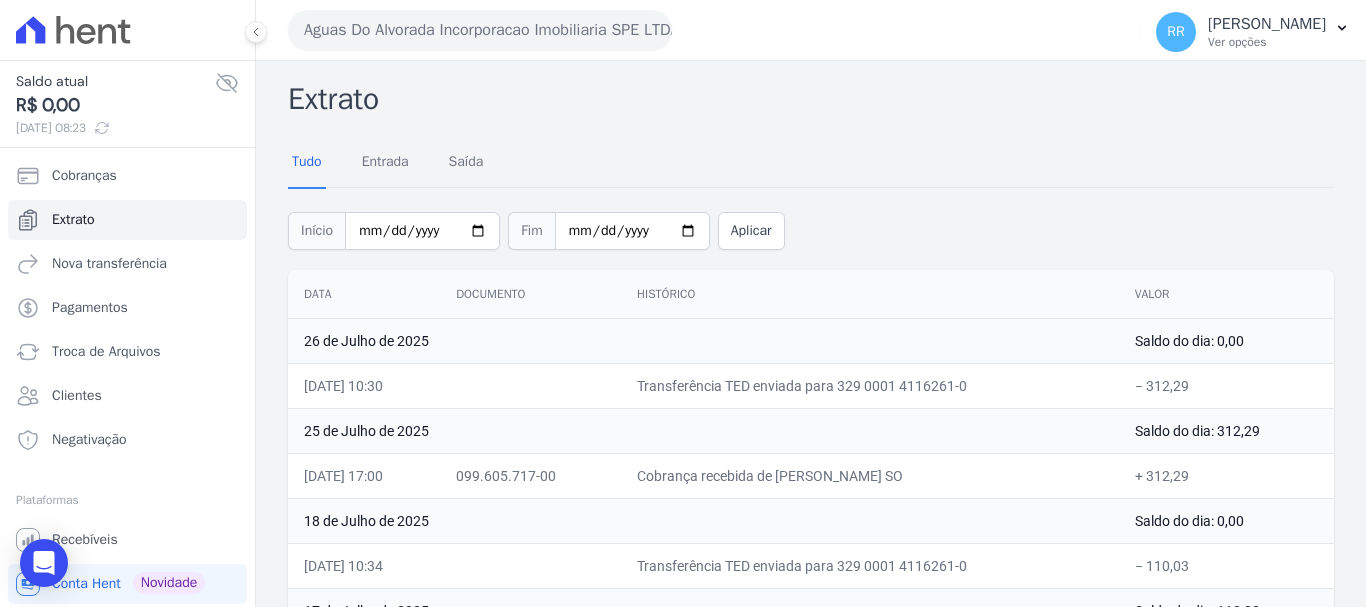 drag, startPoint x: 432, startPoint y: 25, endPoint x: 433, endPoint y: 41, distance: 16.03122 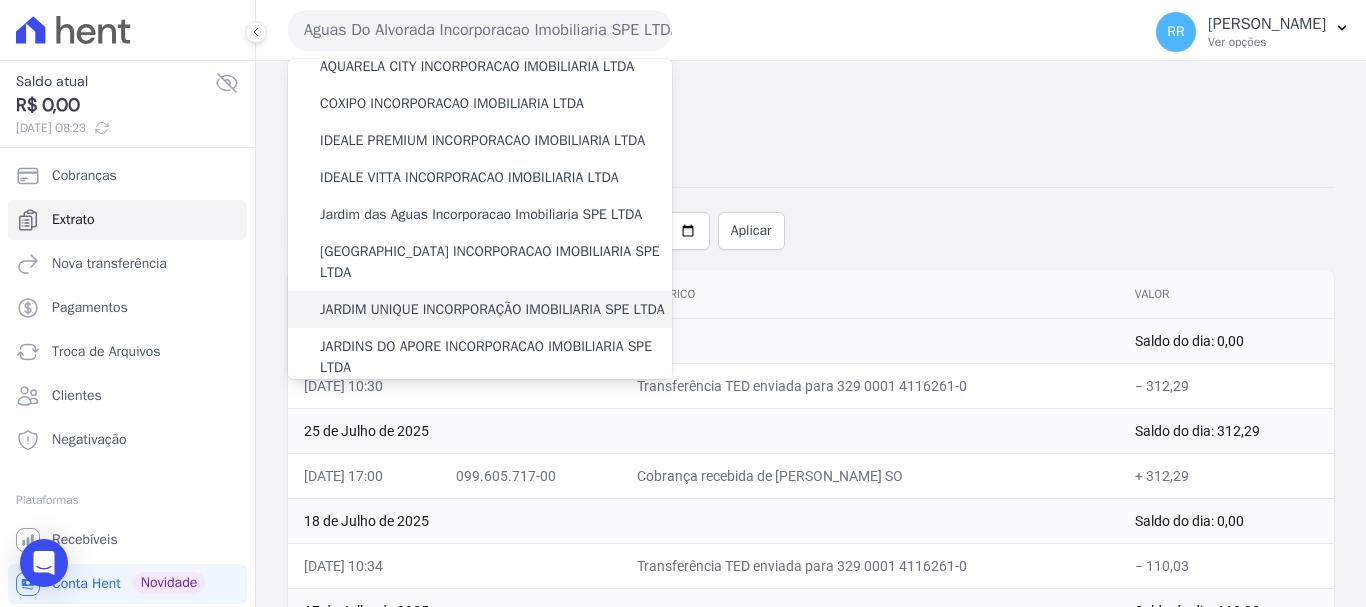 scroll, scrollTop: 200, scrollLeft: 0, axis: vertical 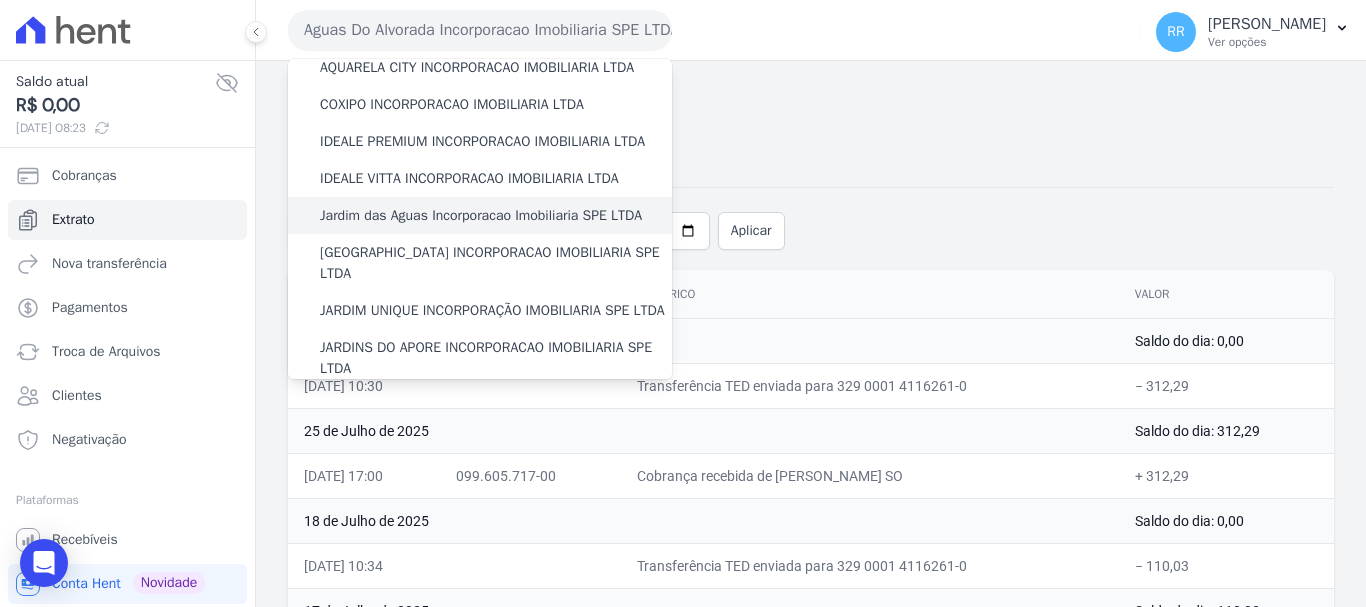 click on "Jardim das Aguas Incorporacao Imobiliaria SPE LTDA" at bounding box center [481, 215] 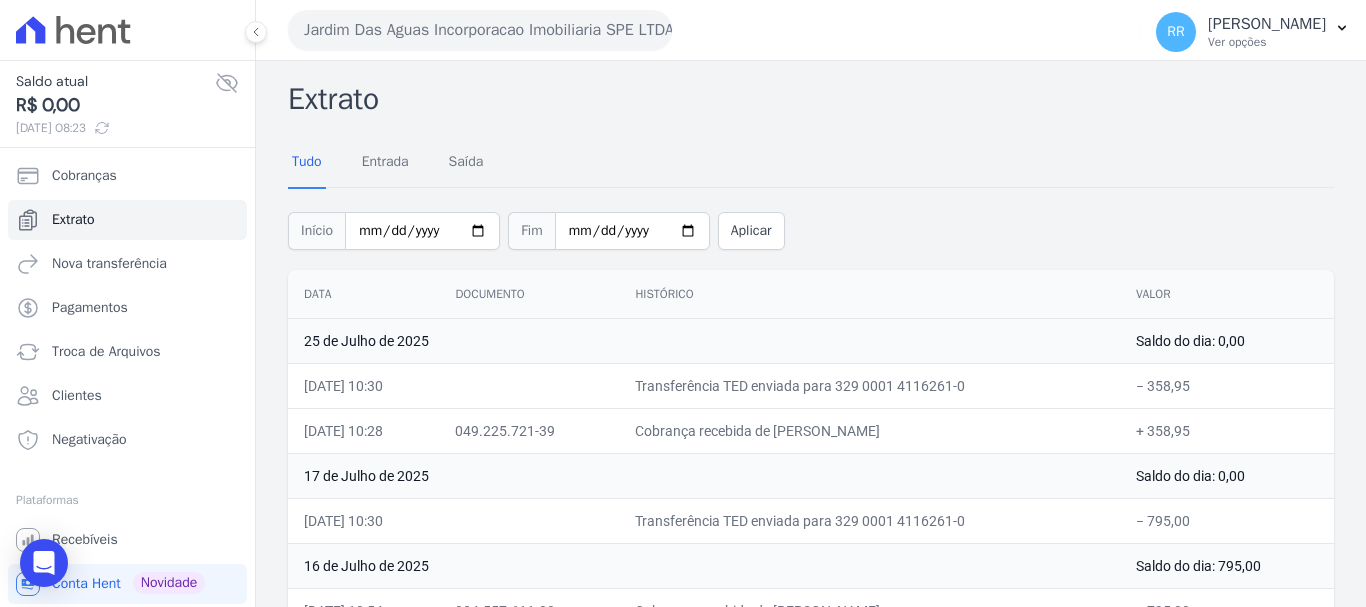 drag, startPoint x: 444, startPoint y: 37, endPoint x: 435, endPoint y: 53, distance: 18.35756 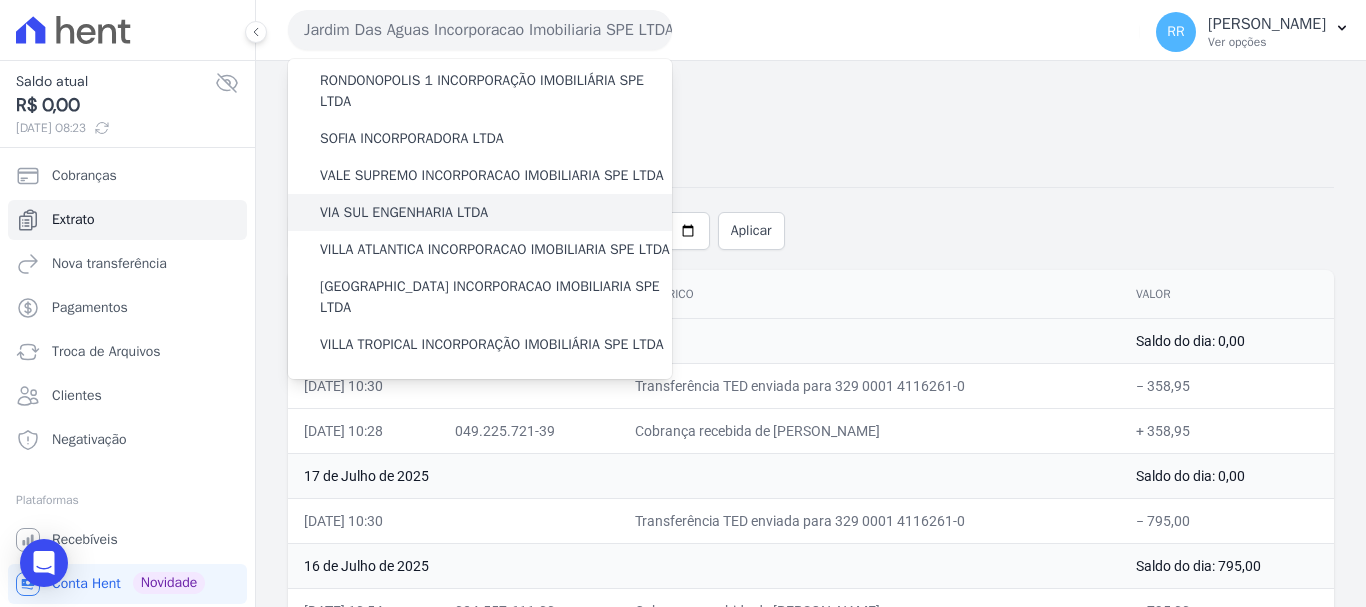 scroll, scrollTop: 873, scrollLeft: 0, axis: vertical 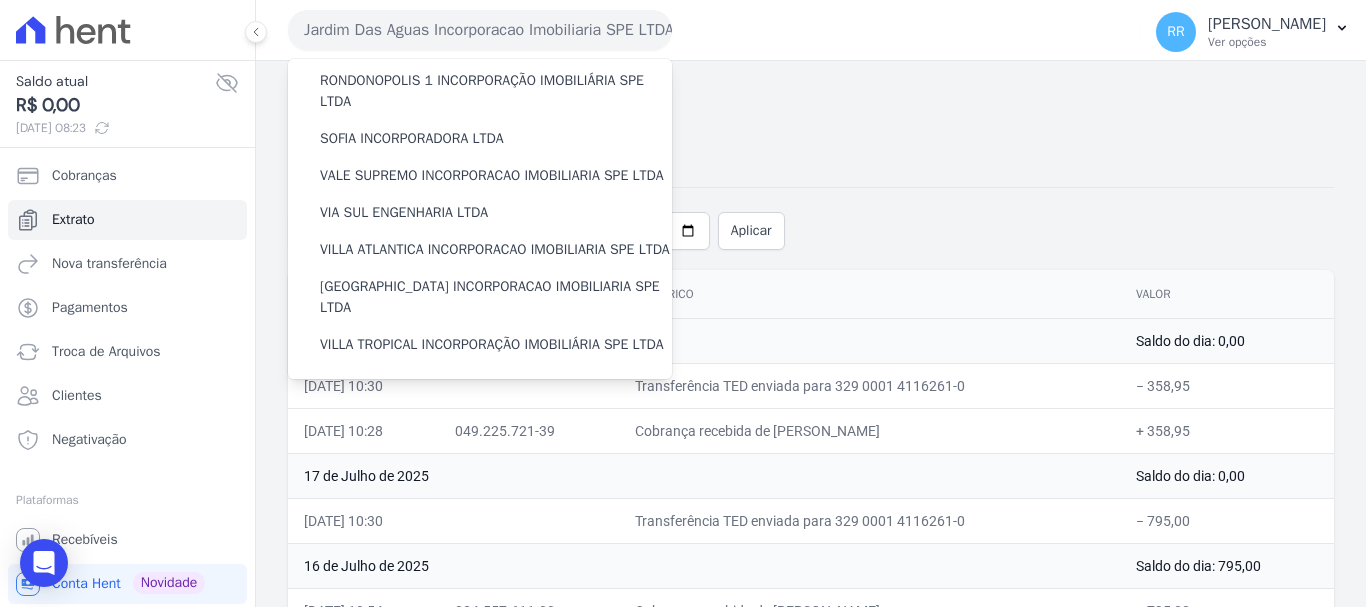 click on "17 de Julho de 2025" at bounding box center (704, 475) 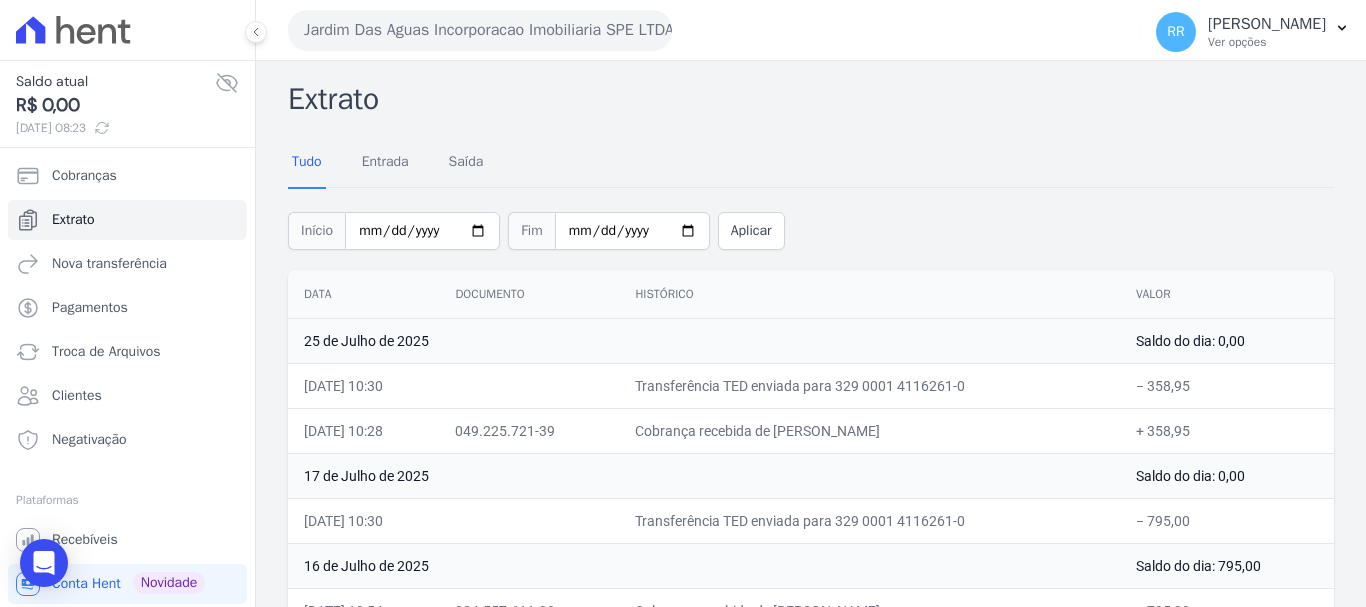 click on "Jardim Das Aguas Incorporacao Imobiliaria SPE LTDA" at bounding box center (480, 30) 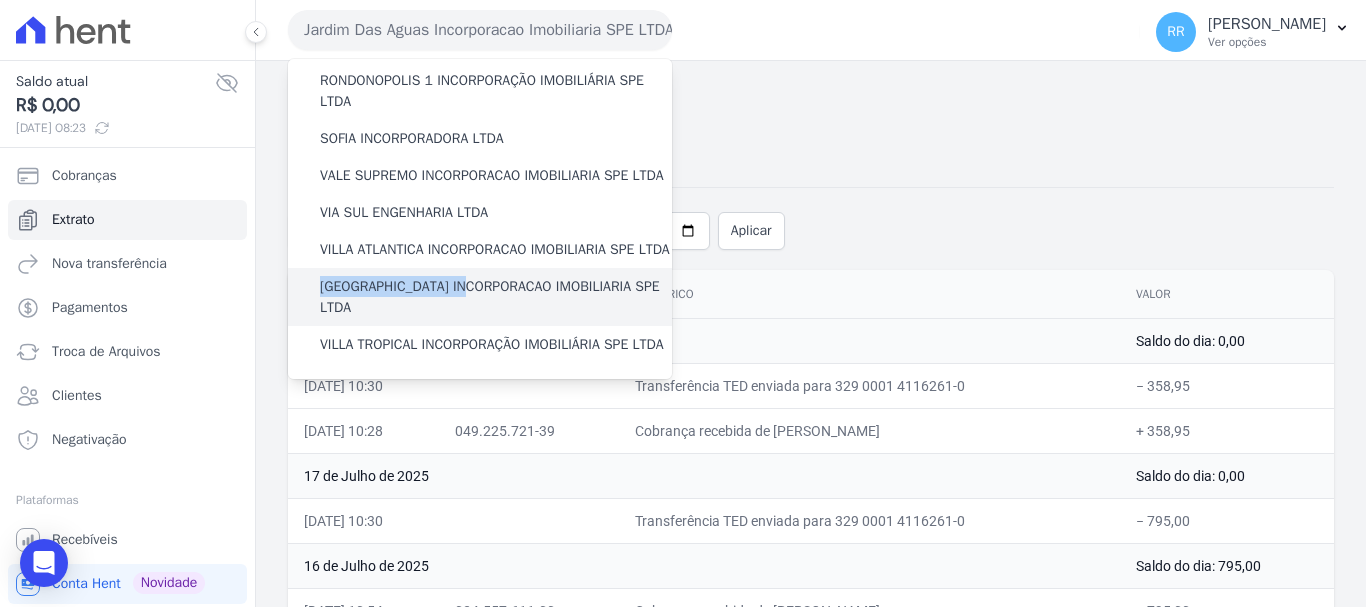 drag, startPoint x: 476, startPoint y: 240, endPoint x: 464, endPoint y: 292, distance: 53.366657 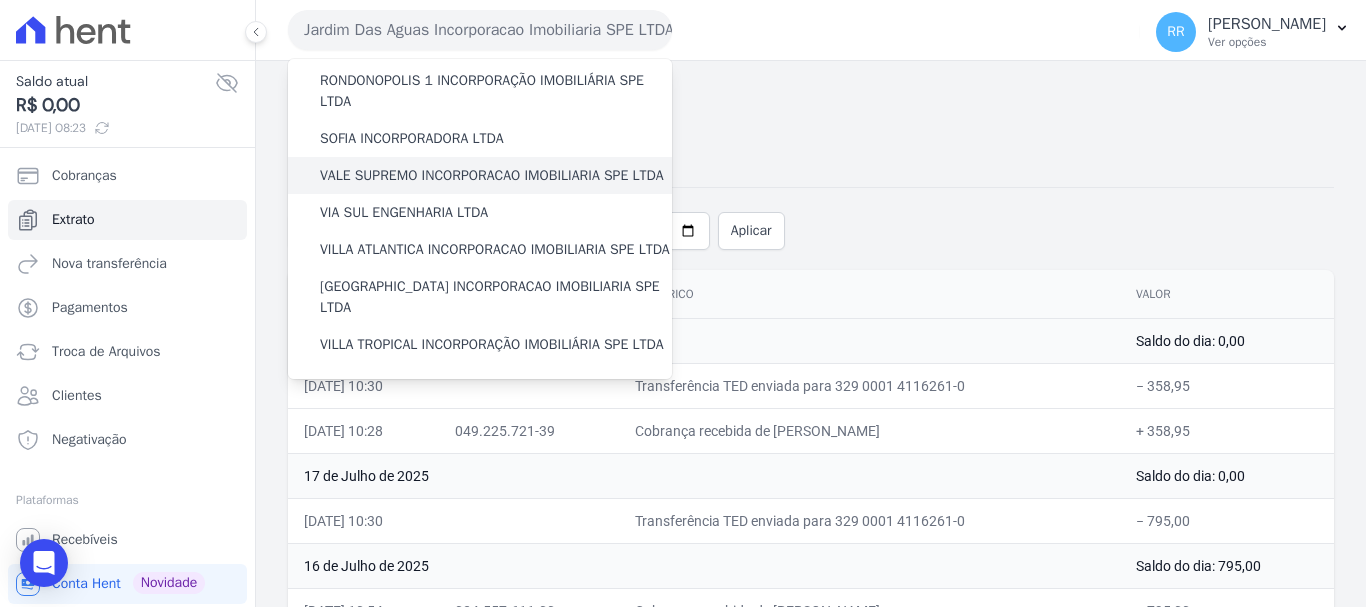 click on "VALE SUPREMO INCORPORACAO IMOBILIARIA SPE LTDA" at bounding box center (492, 175) 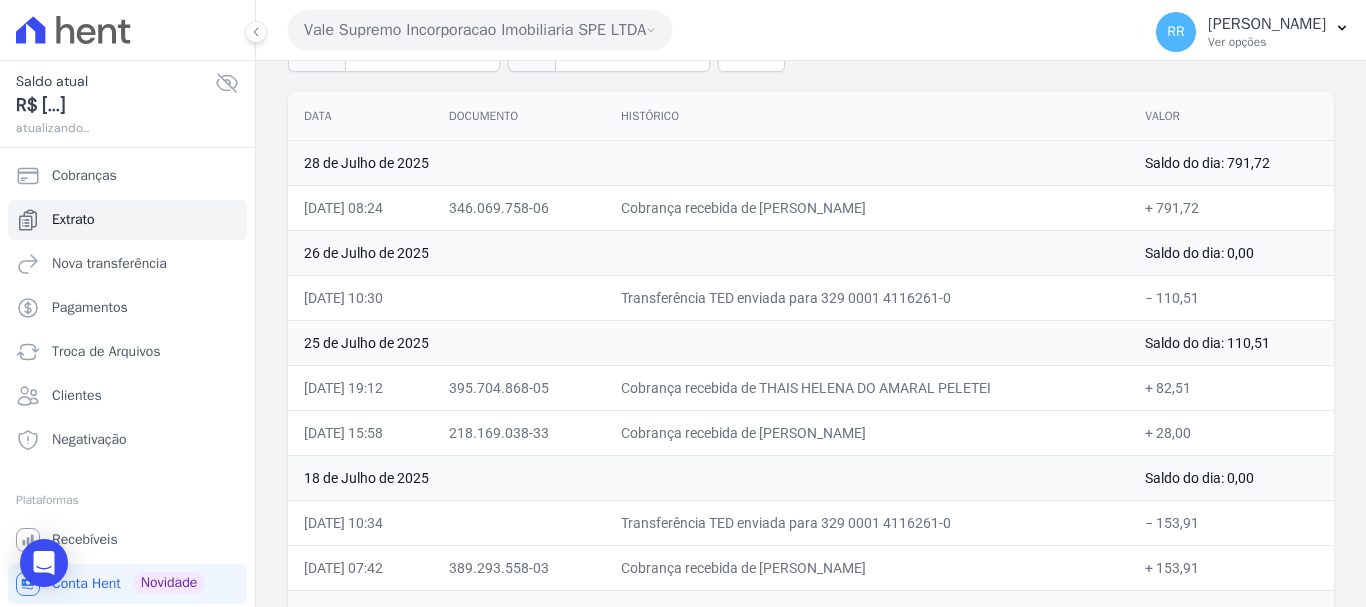 scroll, scrollTop: 300, scrollLeft: 0, axis: vertical 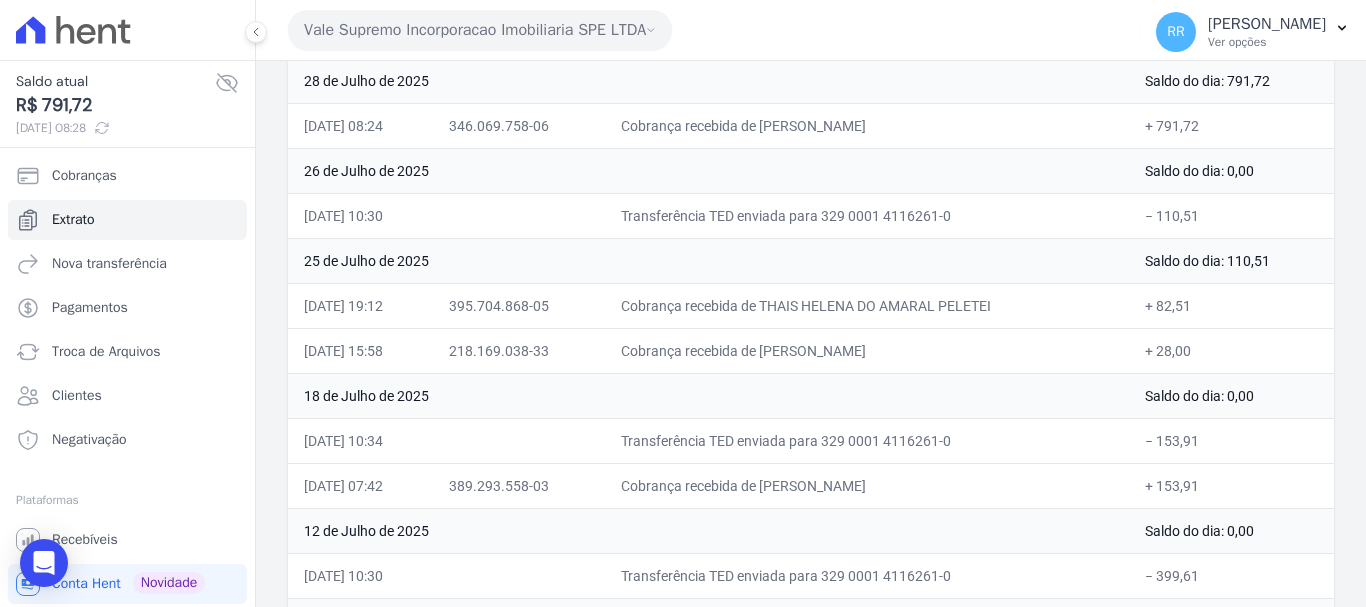 drag, startPoint x: 415, startPoint y: 10, endPoint x: 438, endPoint y: 31, distance: 31.144823 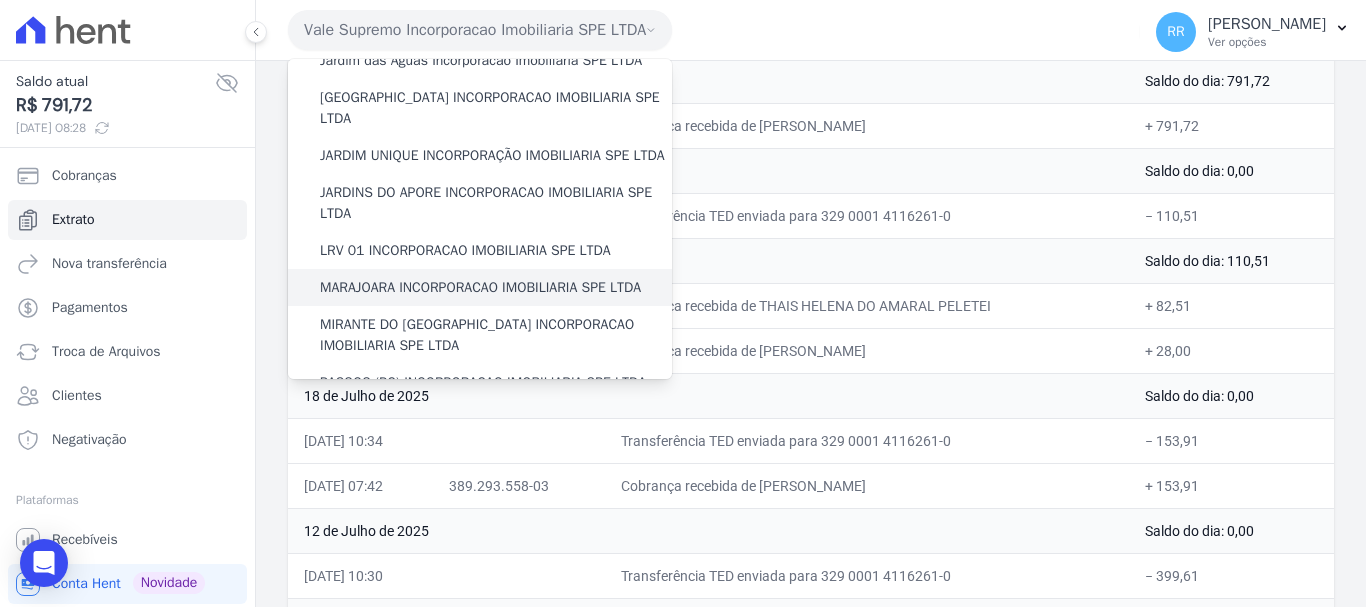 scroll, scrollTop: 400, scrollLeft: 0, axis: vertical 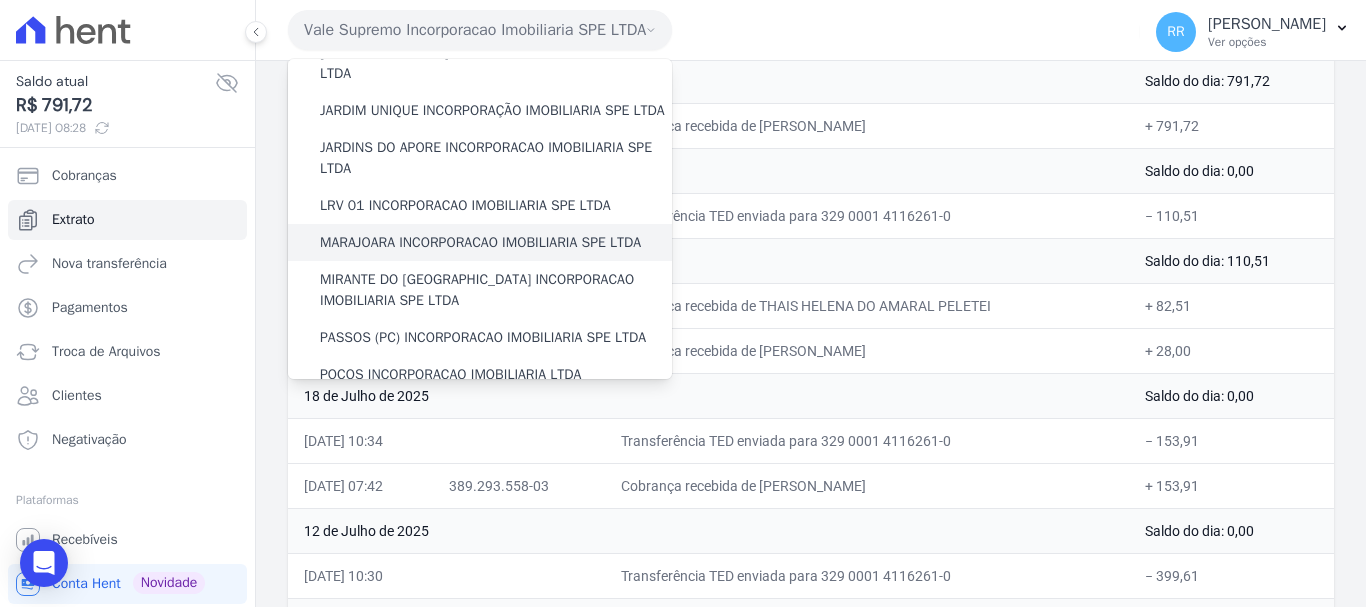 click on "MARAJOARA INCORPORACAO IMOBILIARIA SPE LTDA" at bounding box center (480, 242) 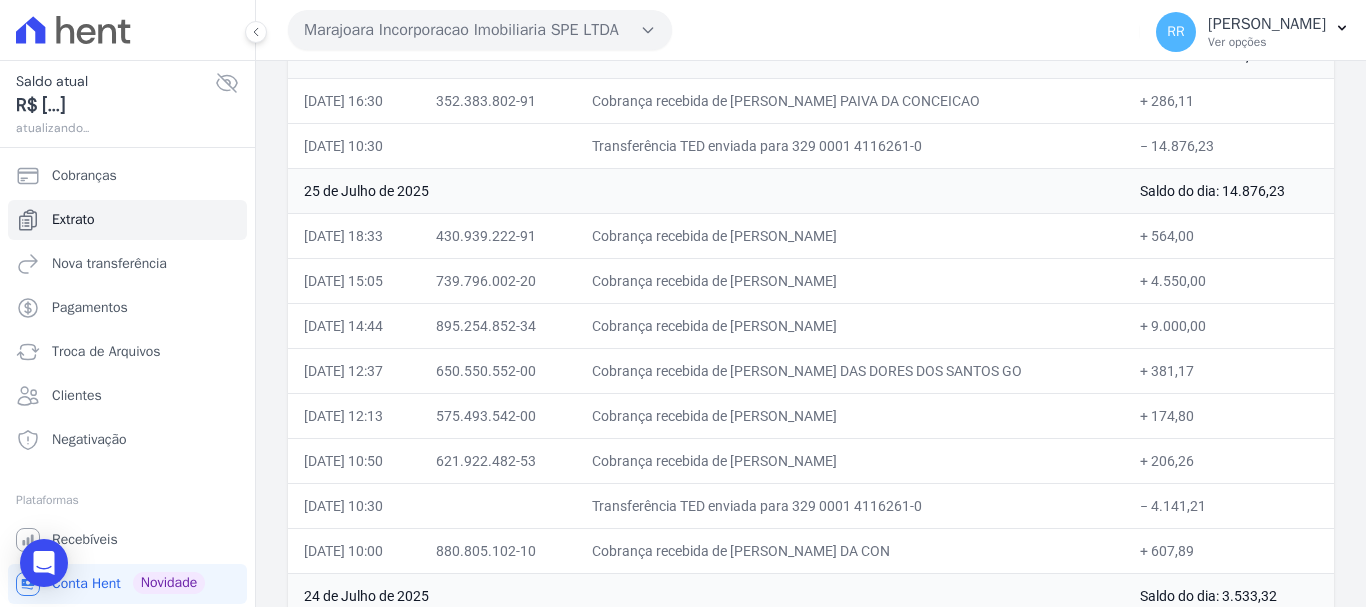 scroll, scrollTop: 500, scrollLeft: 0, axis: vertical 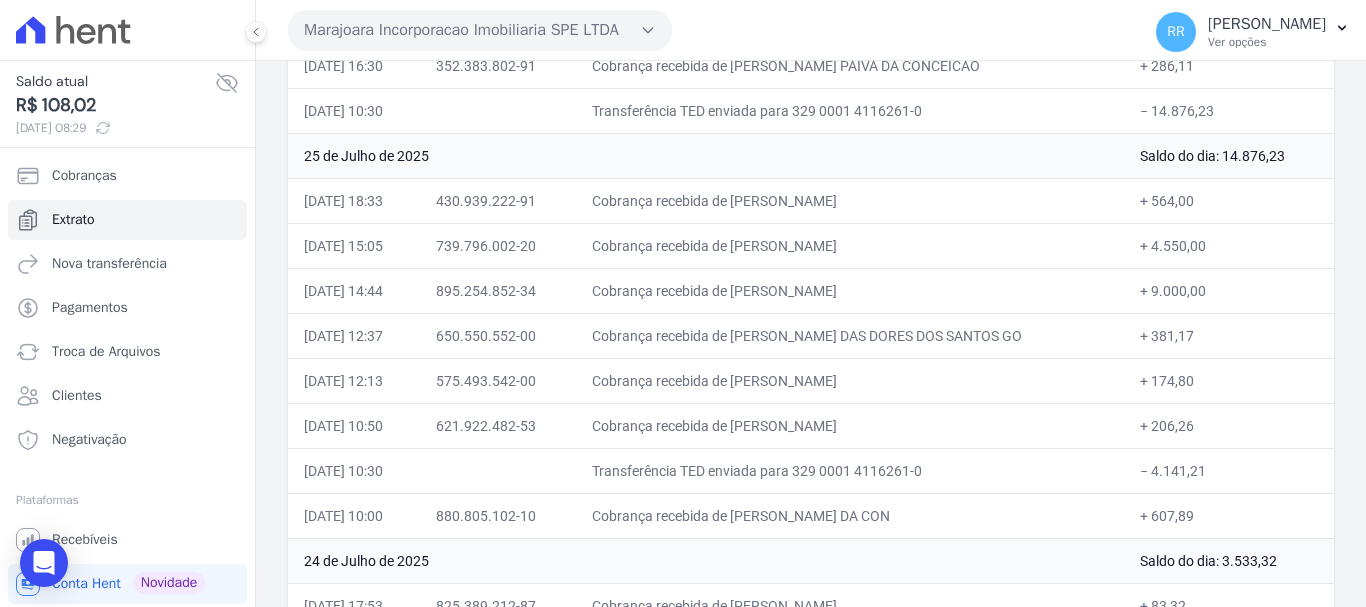 click on "Marajoara Incorporacao Imobiliaria SPE LTDA
Via Sul Engenharia
AGUAS DE [GEOGRAPHIC_DATA] INCORPORACAO IMOBILIARIA SPE LTDA
AGUAS DO ALVORADA INCORPORACAO IMOBILIARIA SPE LTDA
ANANINDEUA 01 INCORPORACAO IMOBILIARIA SPE LTDA
AQUARELA CITY INCORPORACAO IMOBILIARIA LTDA" at bounding box center [710, 30] 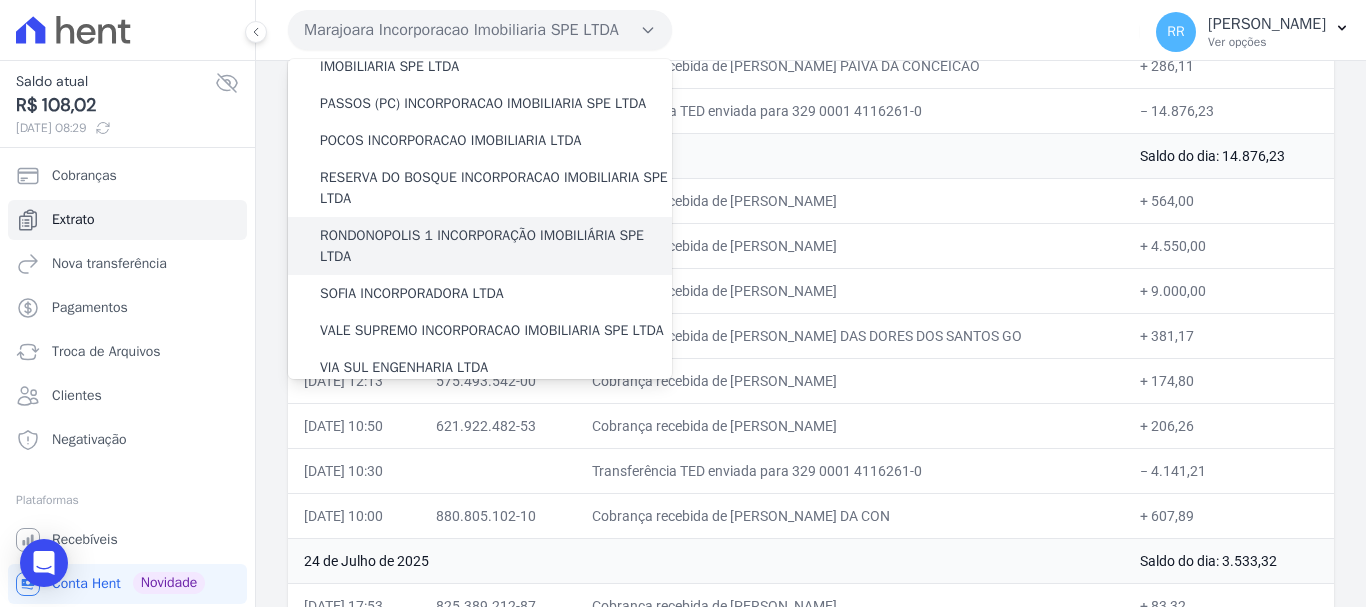 scroll, scrollTop: 600, scrollLeft: 0, axis: vertical 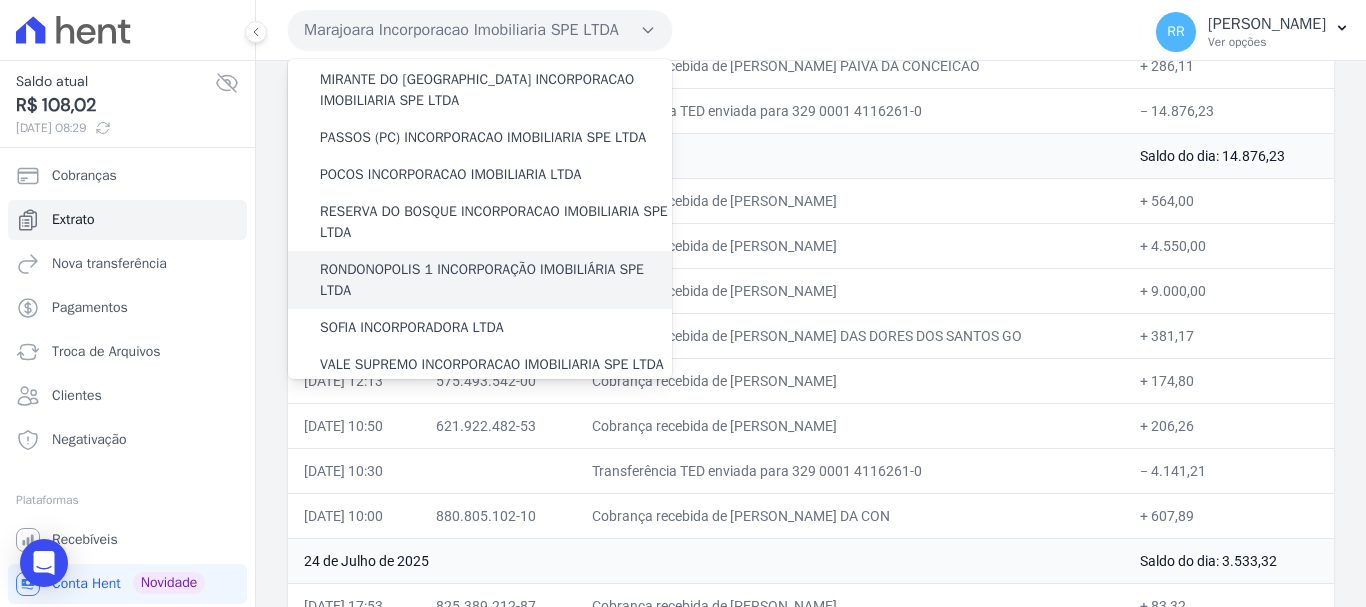 click on "RONDONOPOLIS 1 INCORPORAÇÃO IMOBILIÁRIA SPE LTDA" at bounding box center (496, 280) 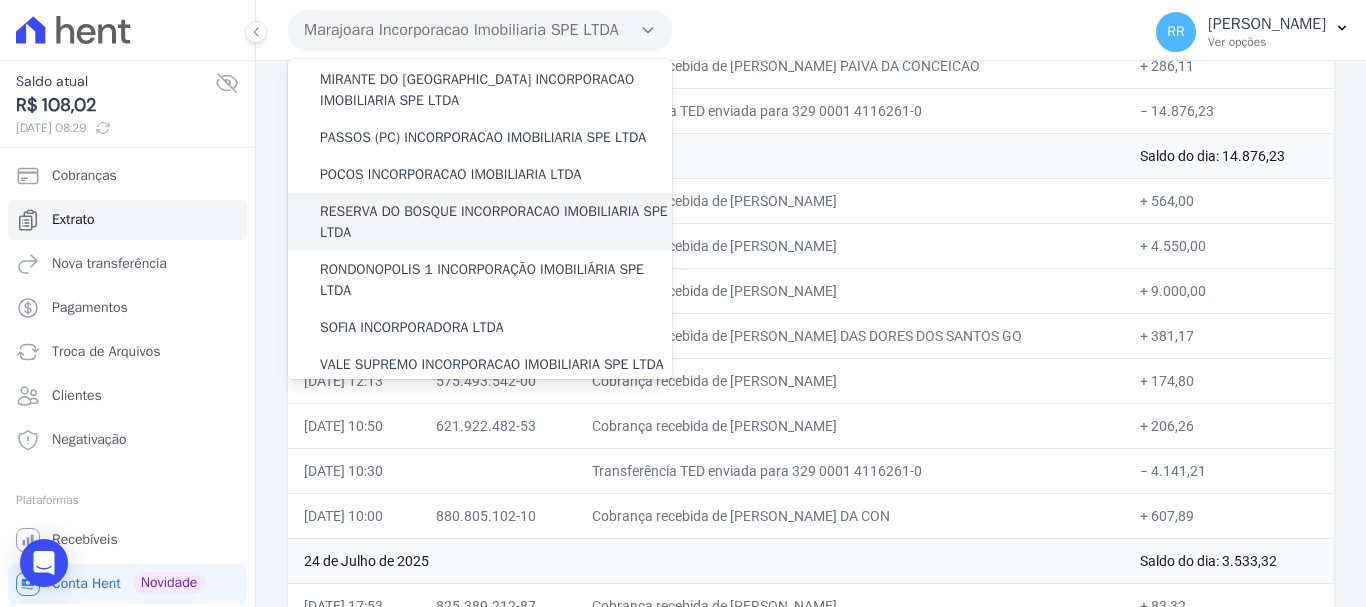 click on "RESERVA DO BOSQUE INCORPORACAO IMOBILIARIA SPE LTDA" at bounding box center (496, 222) 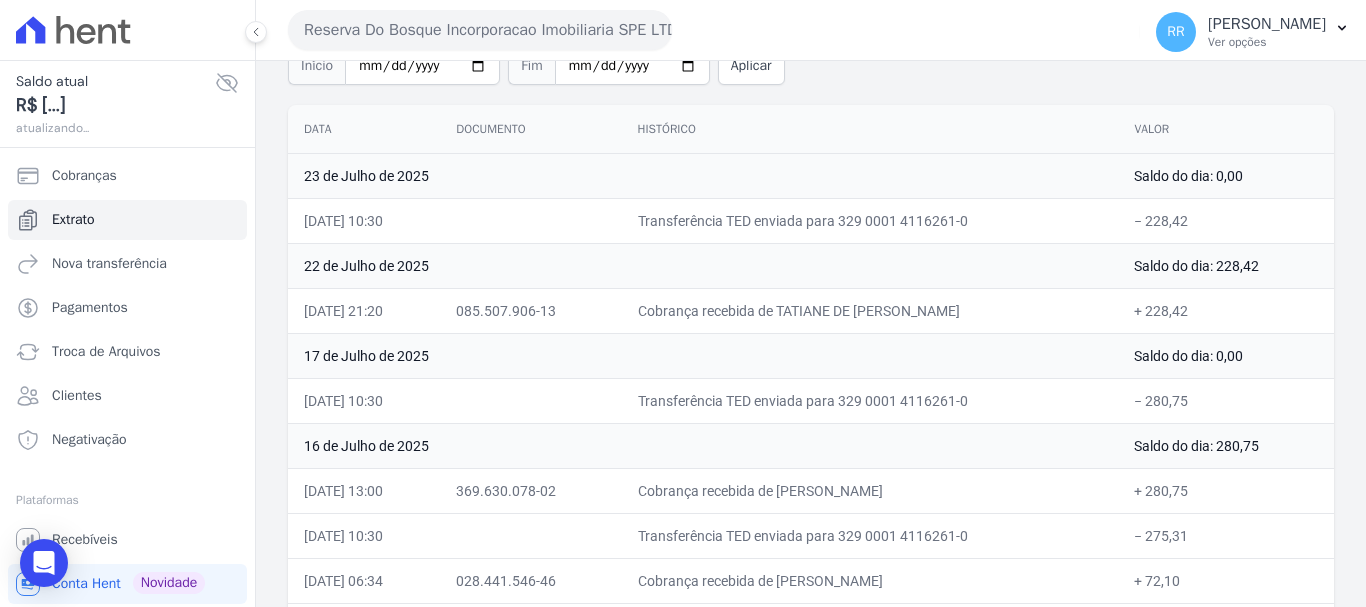 scroll, scrollTop: 200, scrollLeft: 0, axis: vertical 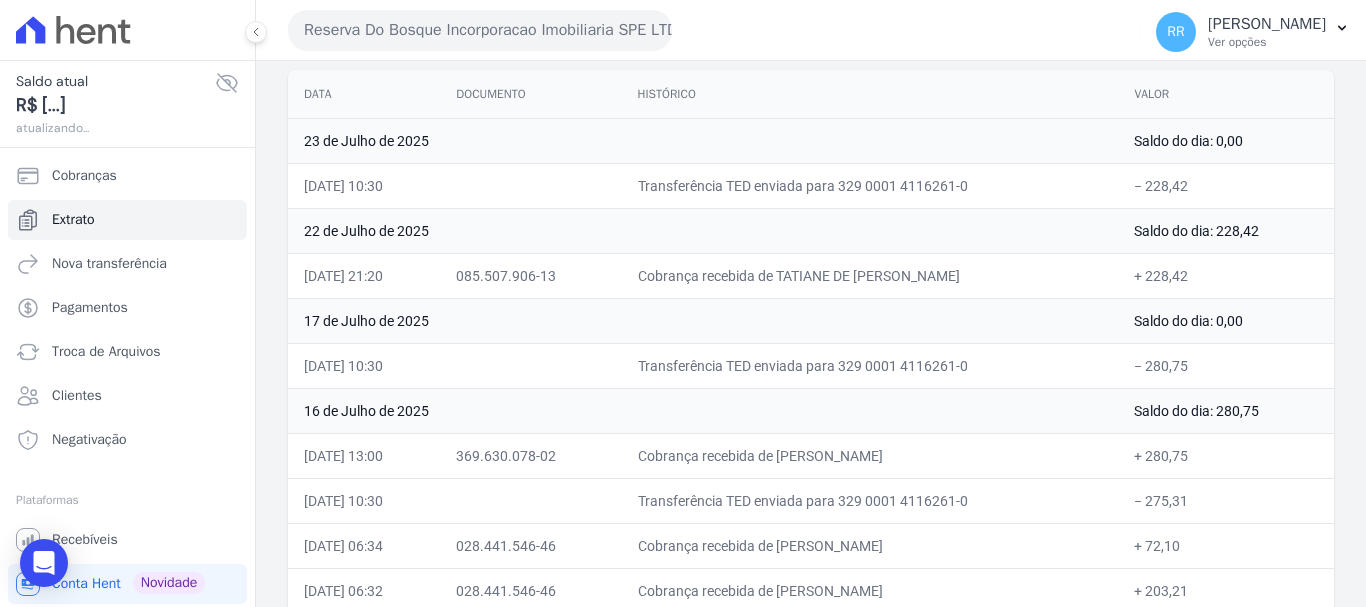 click on "Reserva Do Bosque Incorporacao Imobiliaria SPE LTDA
Via Sul Engenharia
AGUAS DE [GEOGRAPHIC_DATA] INCORPORACAO IMOBILIARIA SPE LTDA
AGUAS DO ALVORADA INCORPORACAO IMOBILIARIA SPE LTDA
ANANINDEUA 01 INCORPORACAO IMOBILIARIA SPE LTDA
AQUARELA CITY INCORPORACAO IMOBILIARIA LTDA" at bounding box center (710, 30) 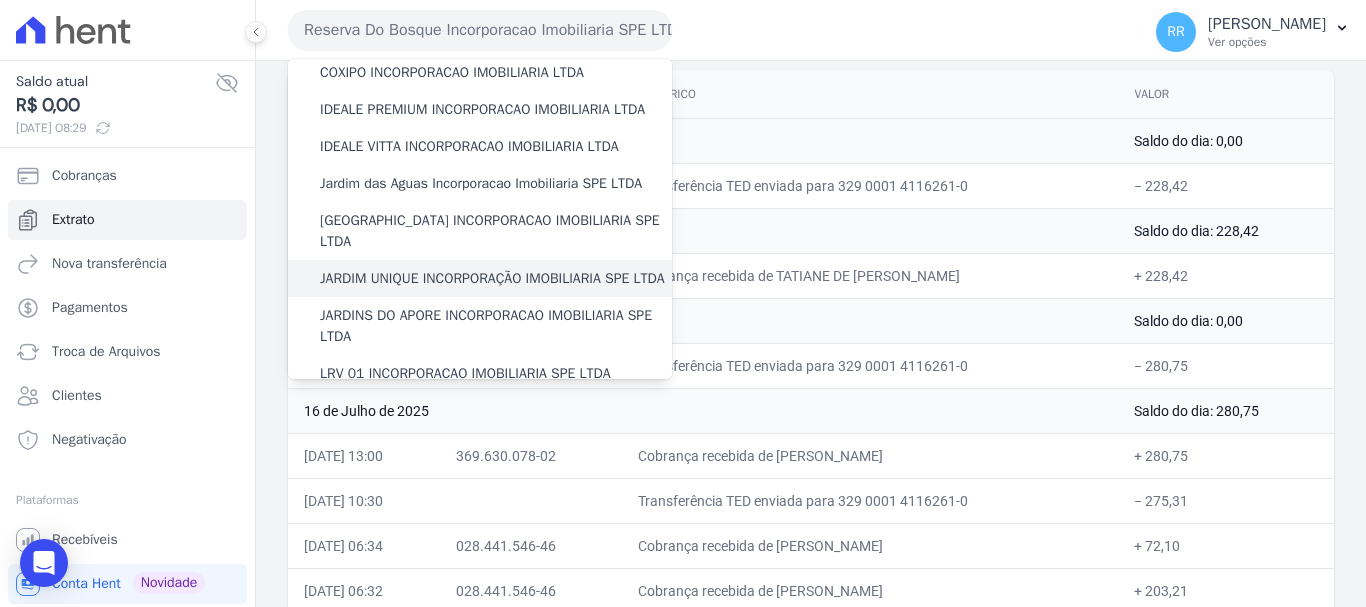 scroll, scrollTop: 200, scrollLeft: 0, axis: vertical 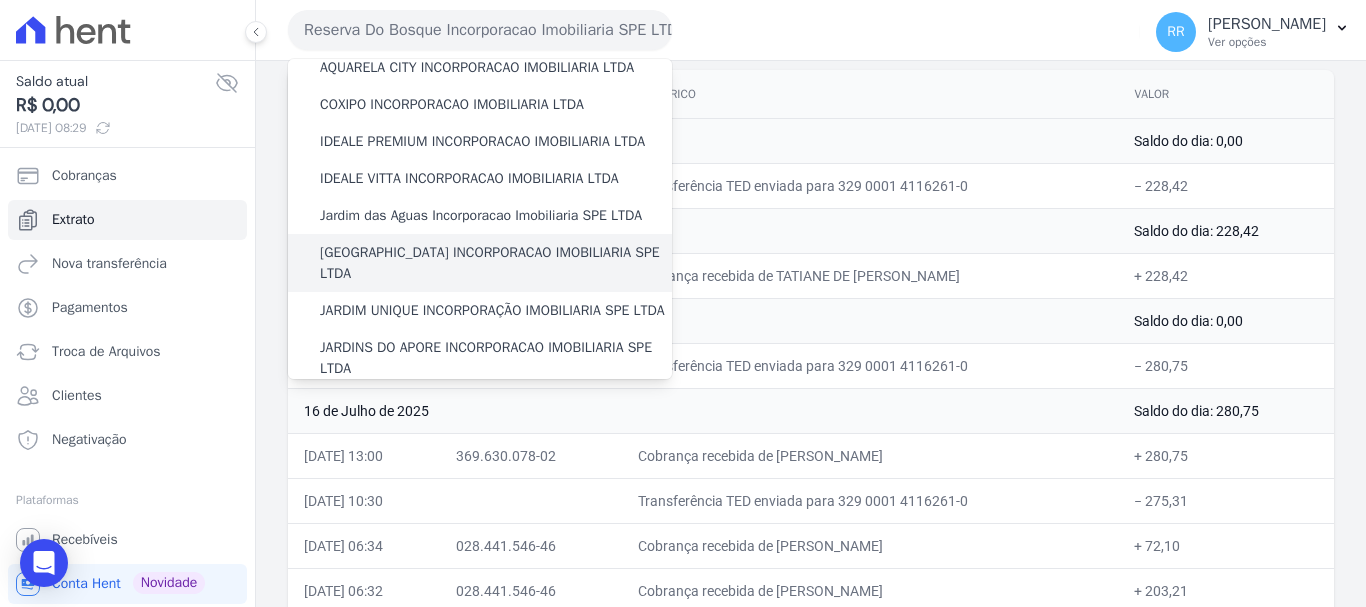 click on "[GEOGRAPHIC_DATA] INCORPORACAO IMOBILIARIA SPE LTDA" at bounding box center [496, 263] 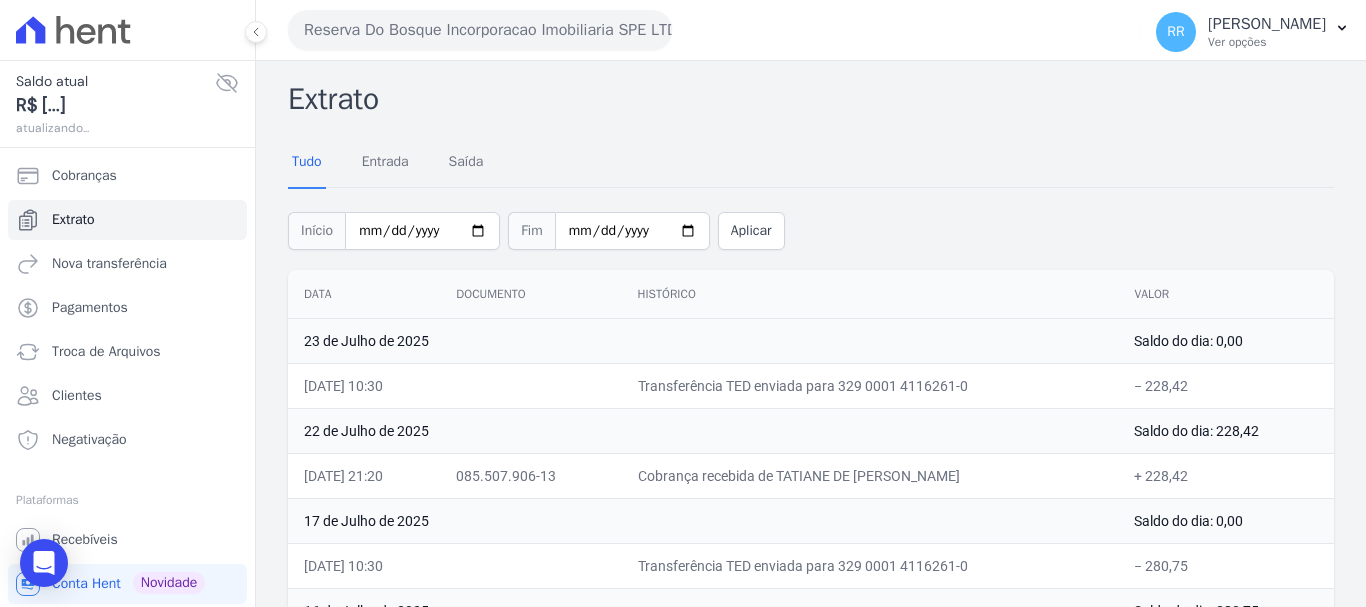 click on "Reserva Do Bosque Incorporacao Imobiliaria SPE LTDA" at bounding box center [480, 30] 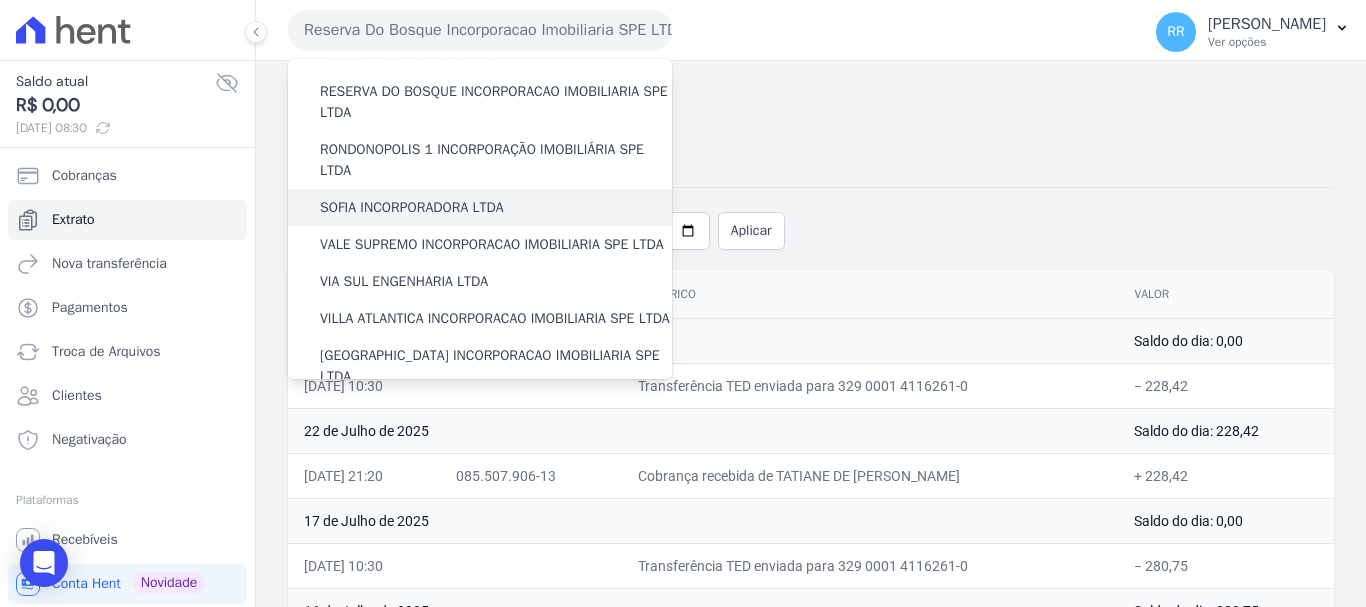 scroll, scrollTop: 673, scrollLeft: 0, axis: vertical 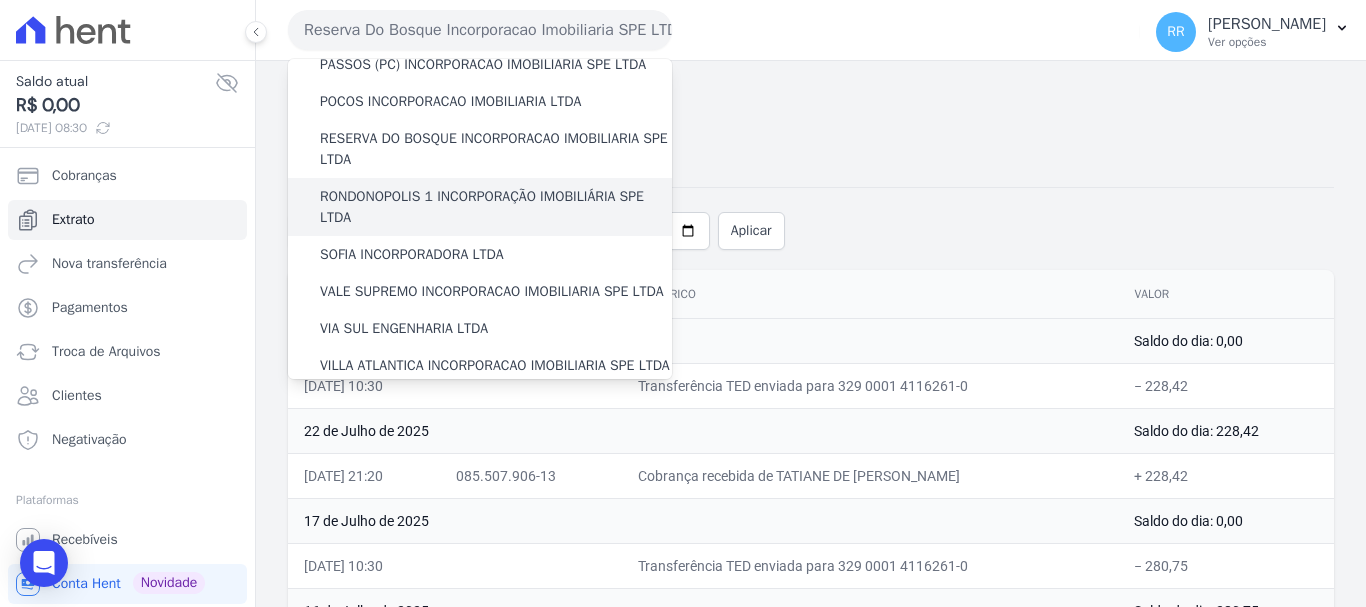 click on "RONDONOPOLIS 1 INCORPORAÇÃO IMOBILIÁRIA SPE LTDA" at bounding box center [496, 207] 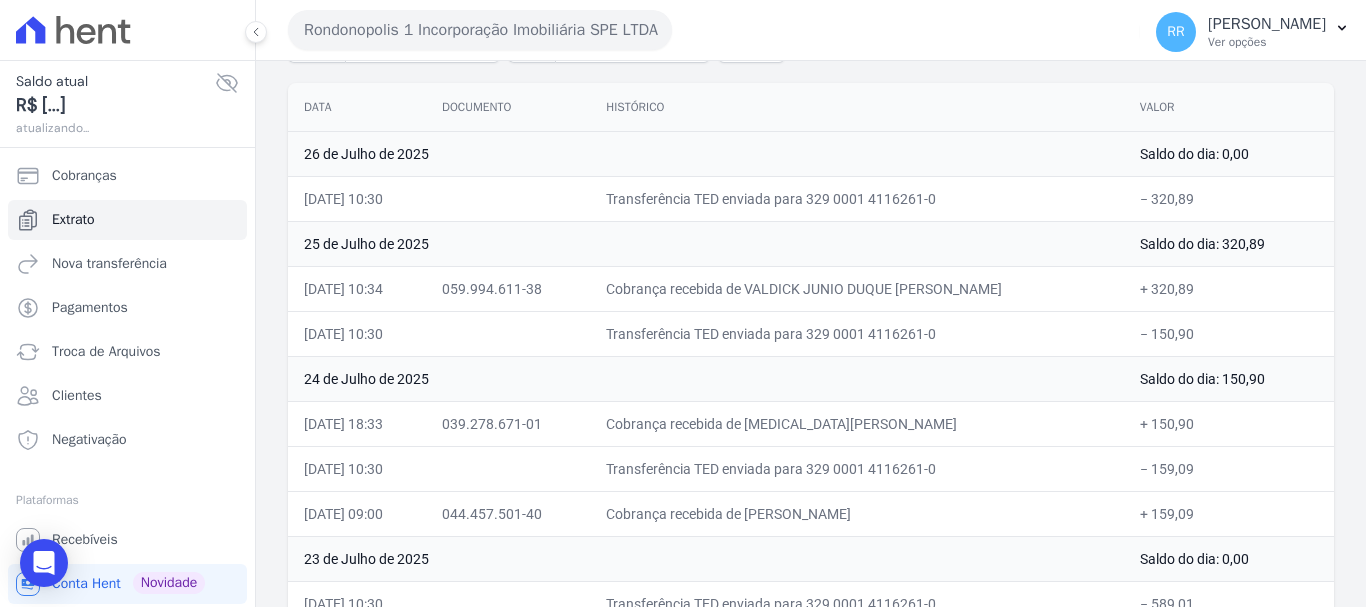 scroll, scrollTop: 200, scrollLeft: 0, axis: vertical 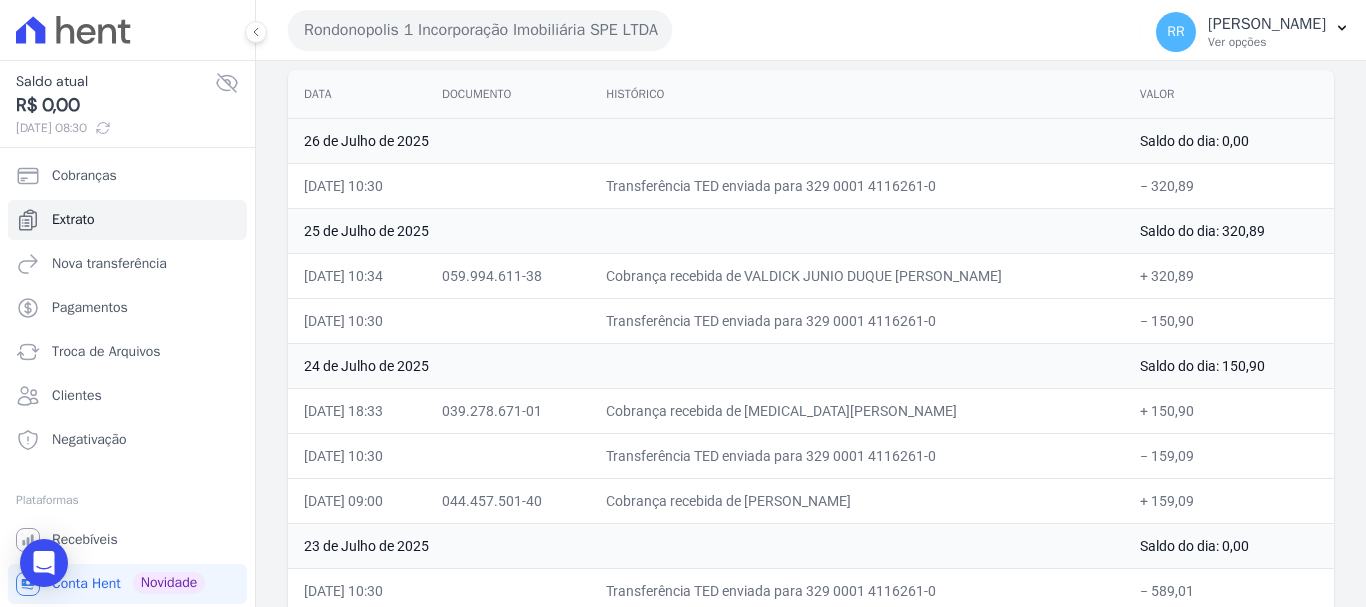 drag, startPoint x: 352, startPoint y: 23, endPoint x: 396, endPoint y: 45, distance: 49.193497 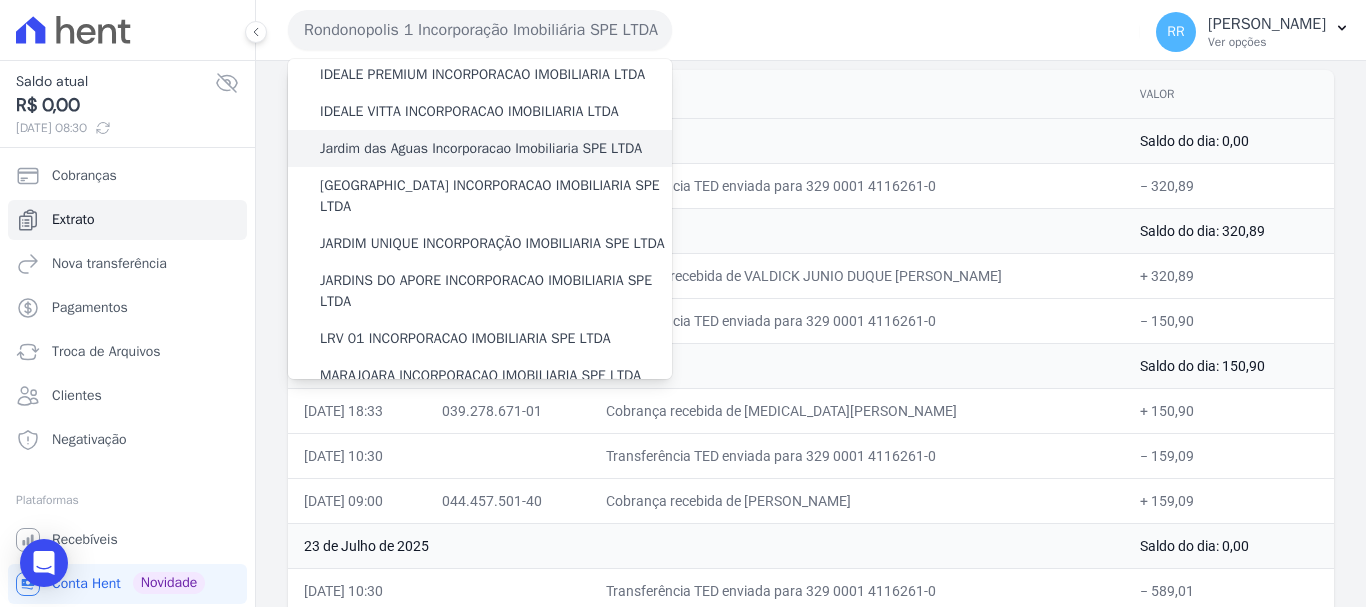 scroll, scrollTop: 300, scrollLeft: 0, axis: vertical 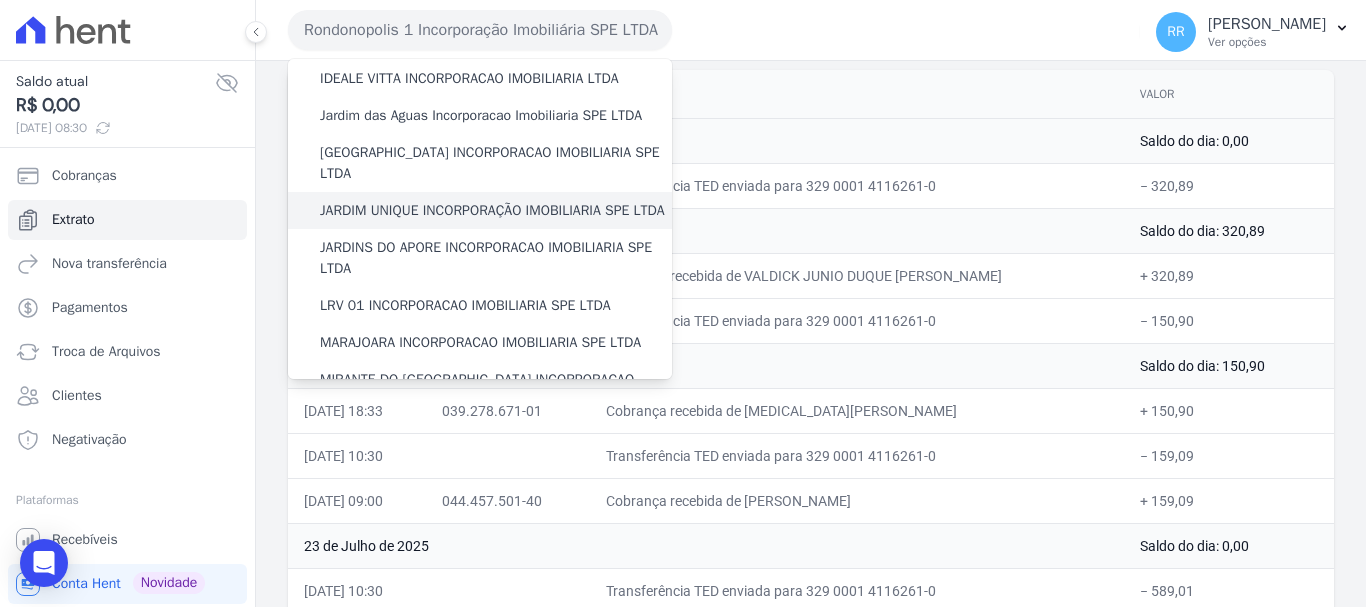click on "JARDIM UNIQUE INCORPORAÇÃO IMOBILIARIA SPE LTDA" at bounding box center [492, 210] 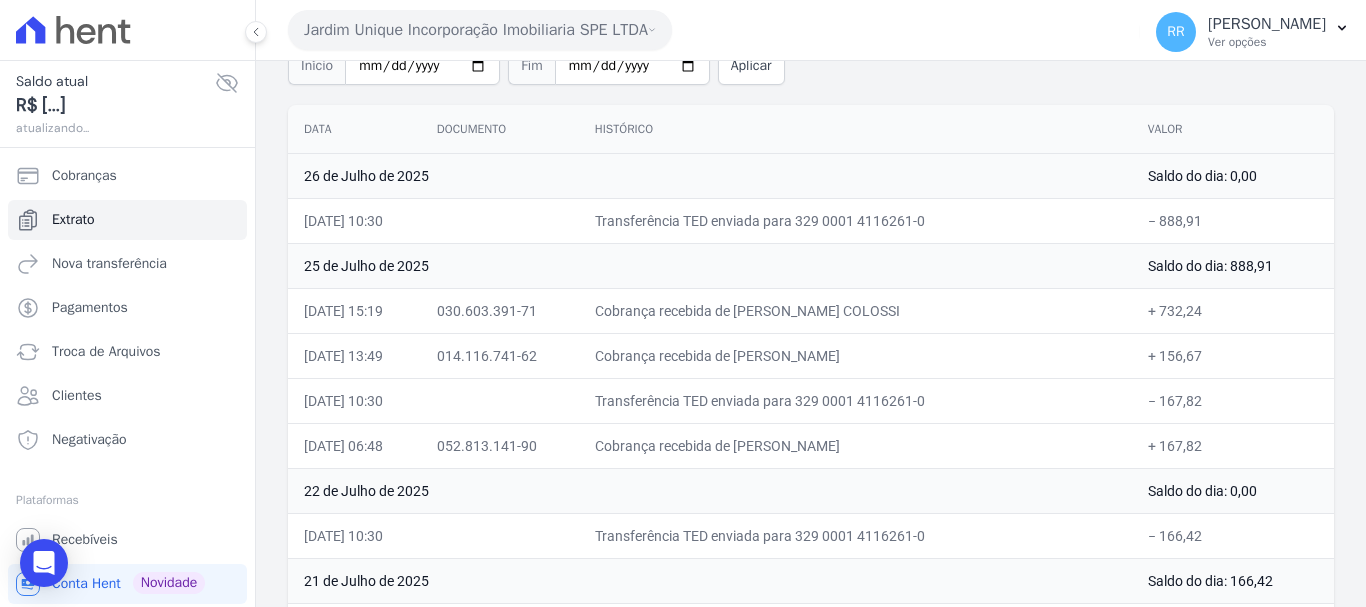 scroll, scrollTop: 200, scrollLeft: 0, axis: vertical 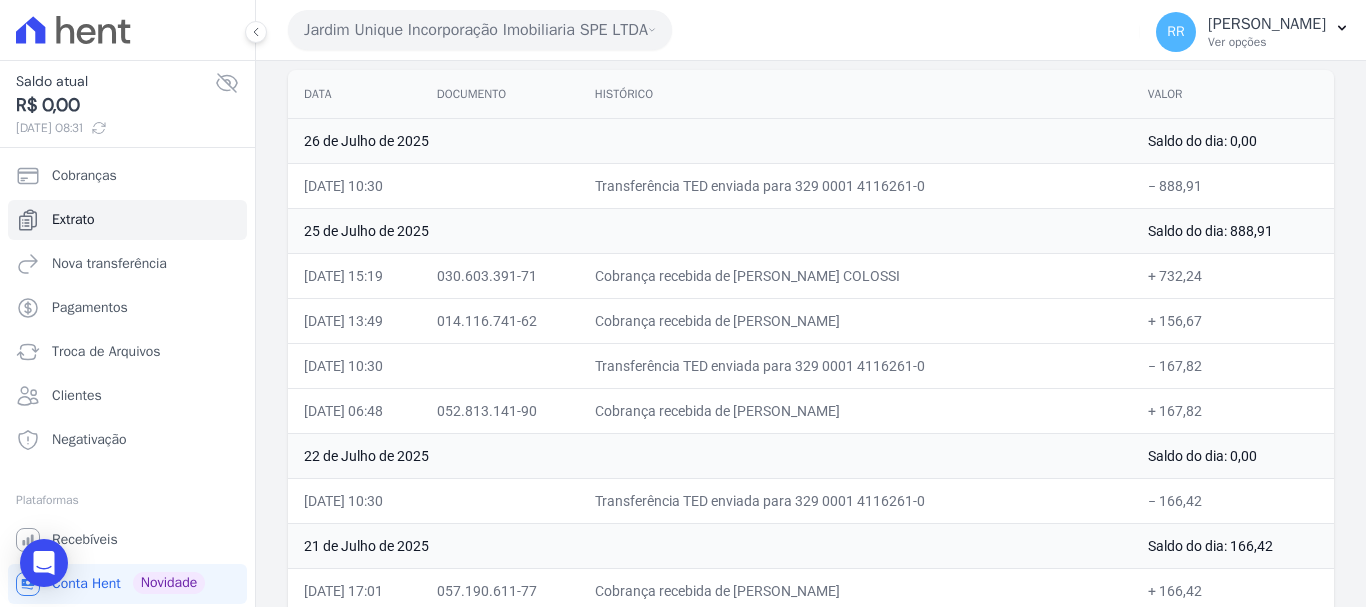 drag, startPoint x: 675, startPoint y: 266, endPoint x: 646, endPoint y: 270, distance: 29.274563 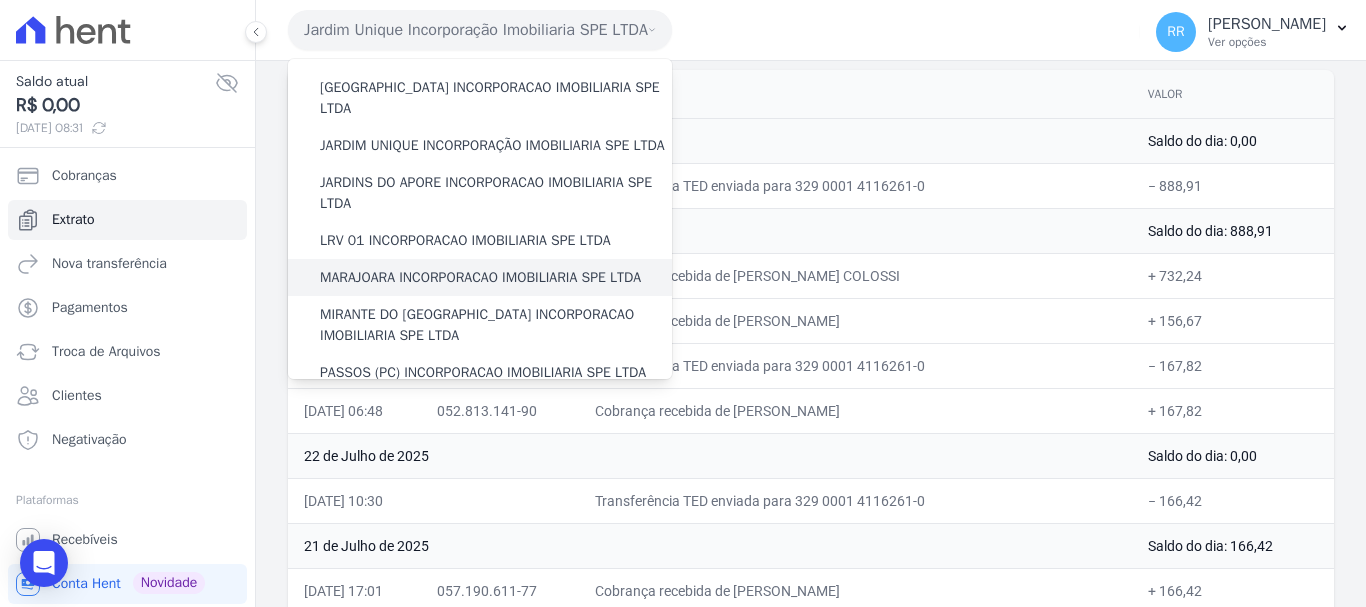 scroll, scrollTop: 400, scrollLeft: 0, axis: vertical 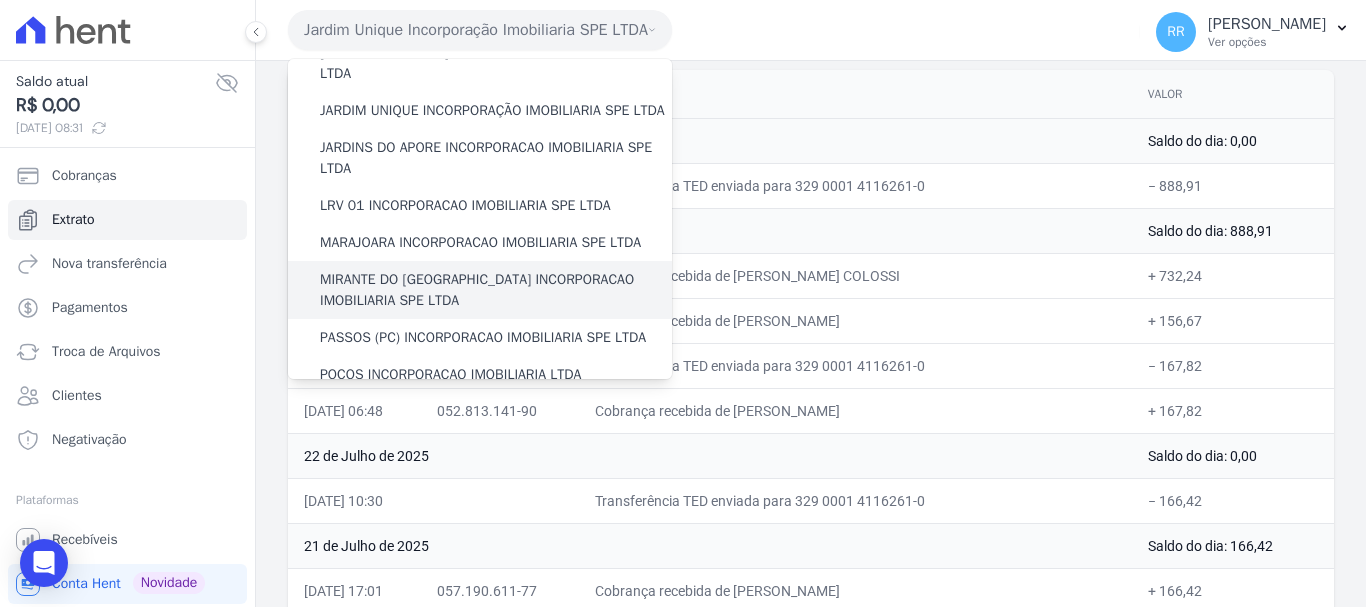 drag, startPoint x: 372, startPoint y: 314, endPoint x: 342, endPoint y: 314, distance: 30 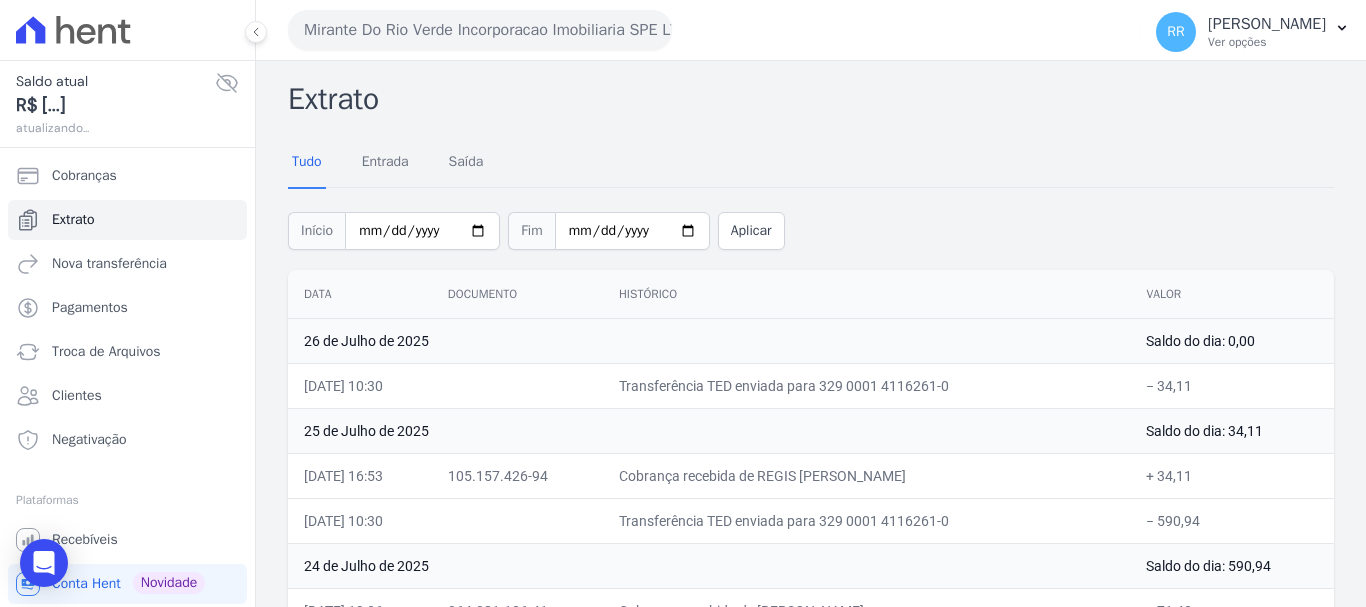 scroll, scrollTop: 100, scrollLeft: 0, axis: vertical 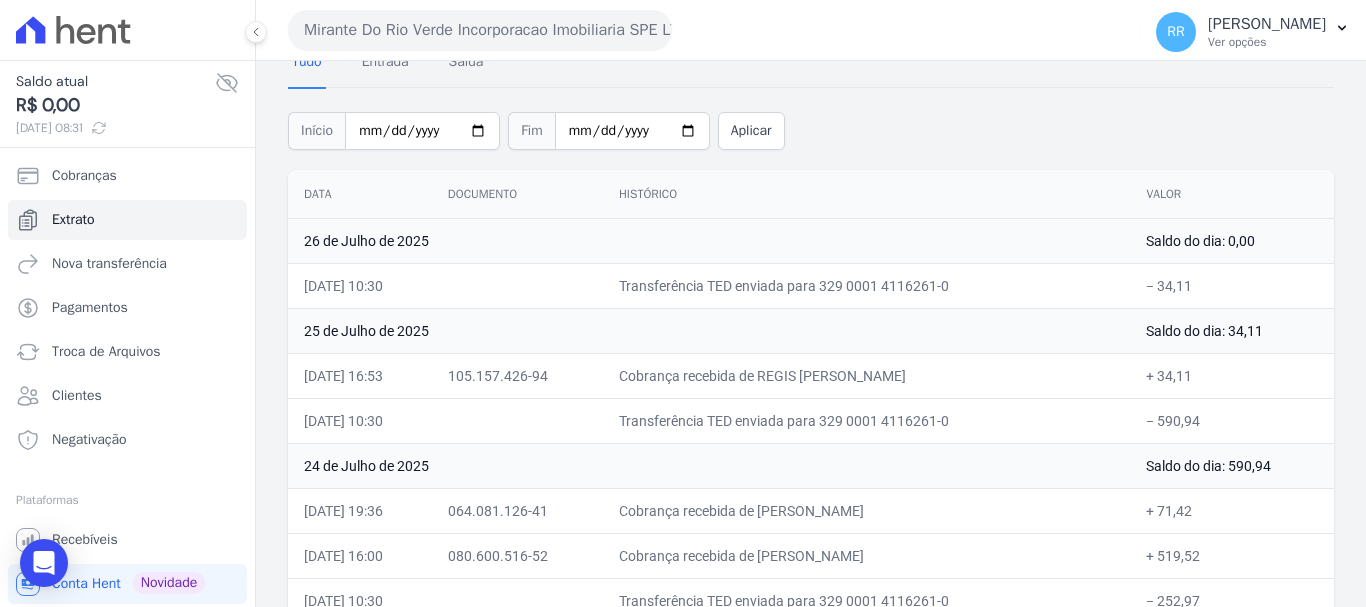 click on "Mirante Do Rio Verde Incorporacao Imobiliaria SPE LTDA" at bounding box center (480, 30) 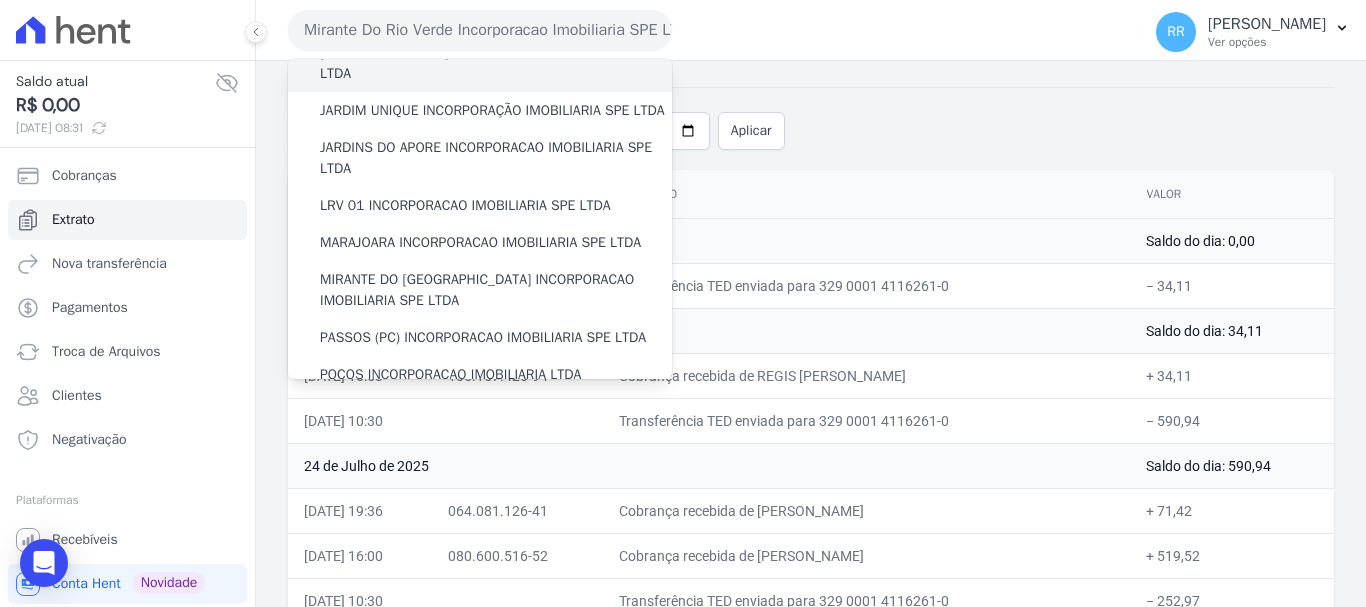 scroll, scrollTop: 500, scrollLeft: 0, axis: vertical 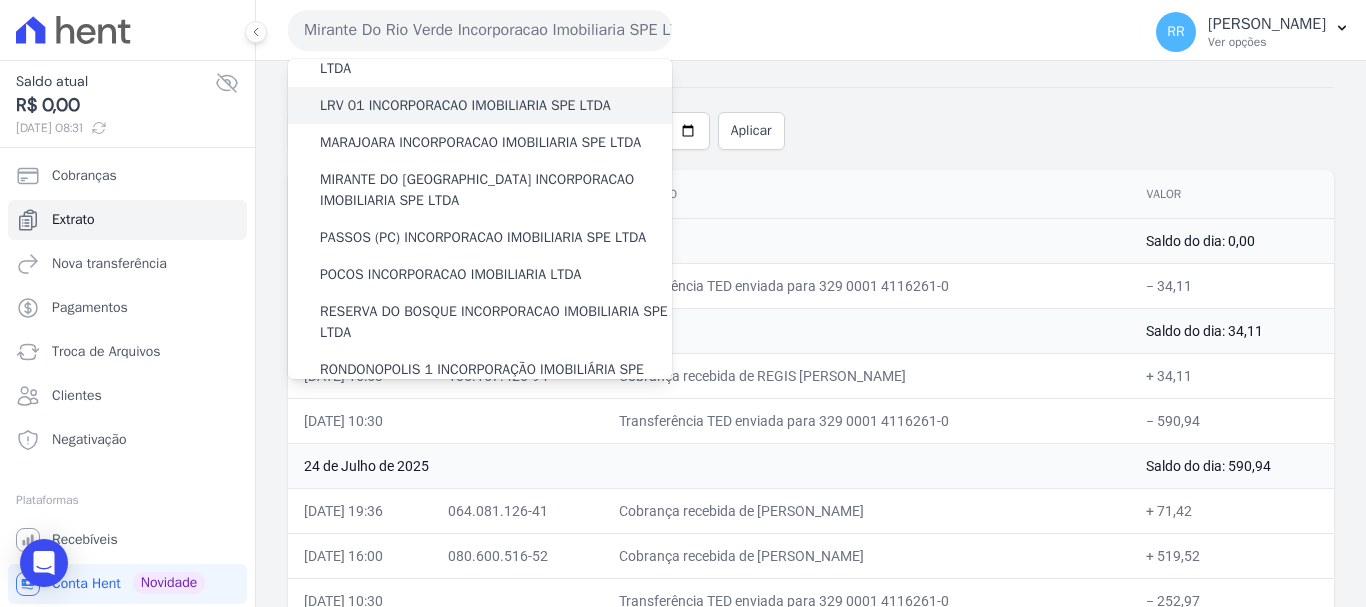 click on "LRV 01 INCORPORACAO IMOBILIARIA SPE LTDA" at bounding box center [465, 105] 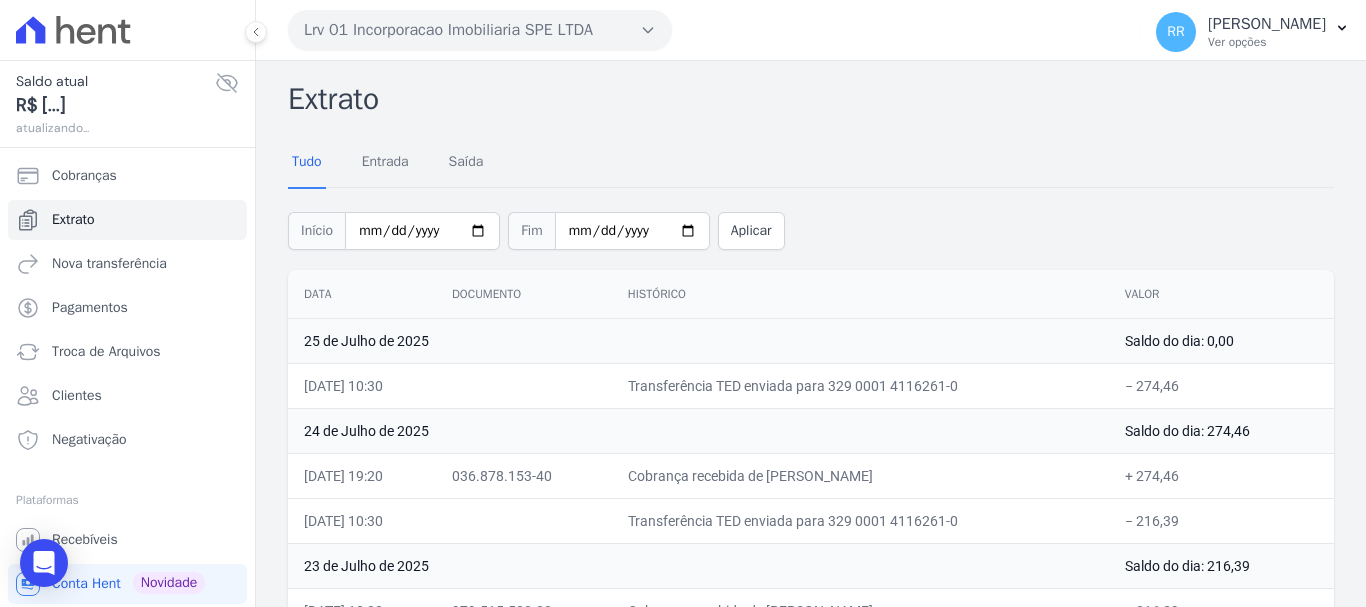 click on "Lrv 01 Incorporacao Imobiliaria SPE LTDA" at bounding box center [480, 30] 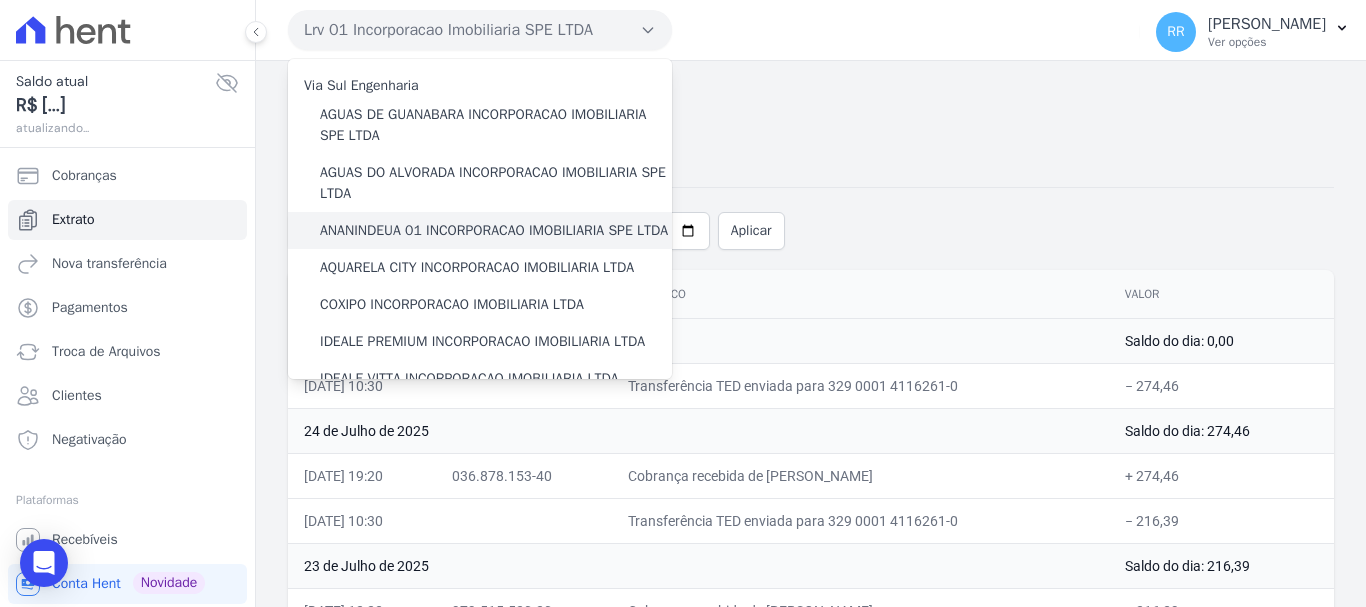 click on "ANANINDEUA 01 INCORPORACAO IMOBILIARIA SPE LTDA" at bounding box center [494, 230] 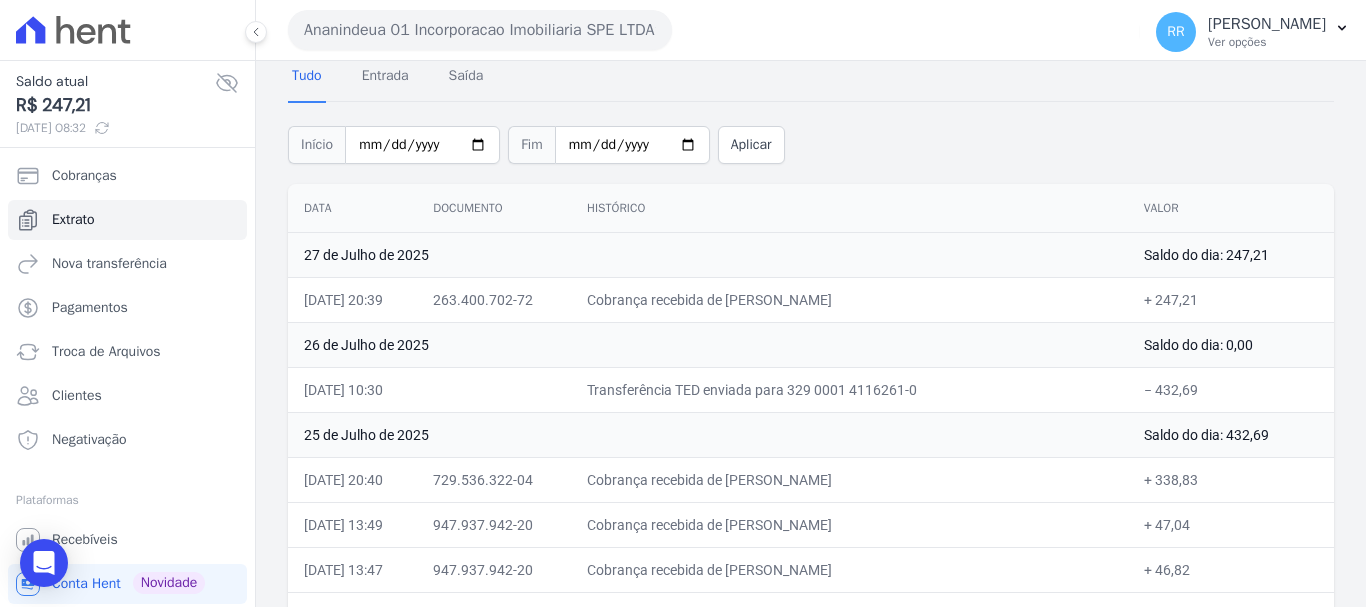 scroll, scrollTop: 200, scrollLeft: 0, axis: vertical 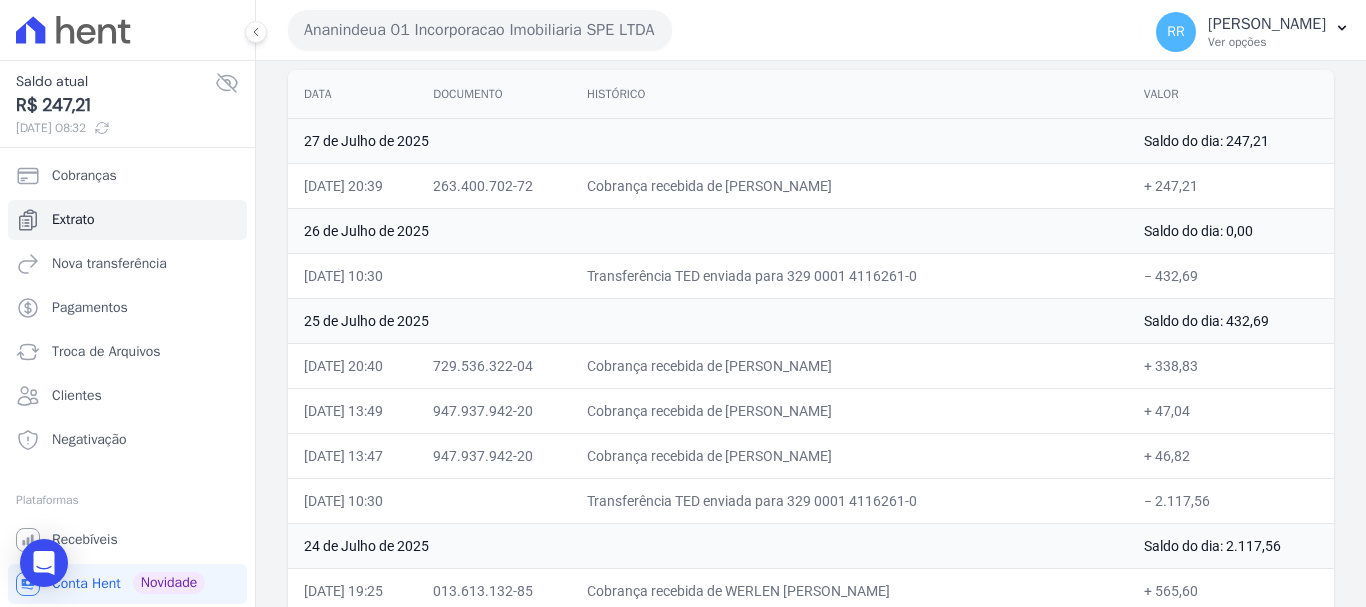 click on "Ananindeua 01 Incorporacao Imobiliaria SPE LTDA" at bounding box center [480, 30] 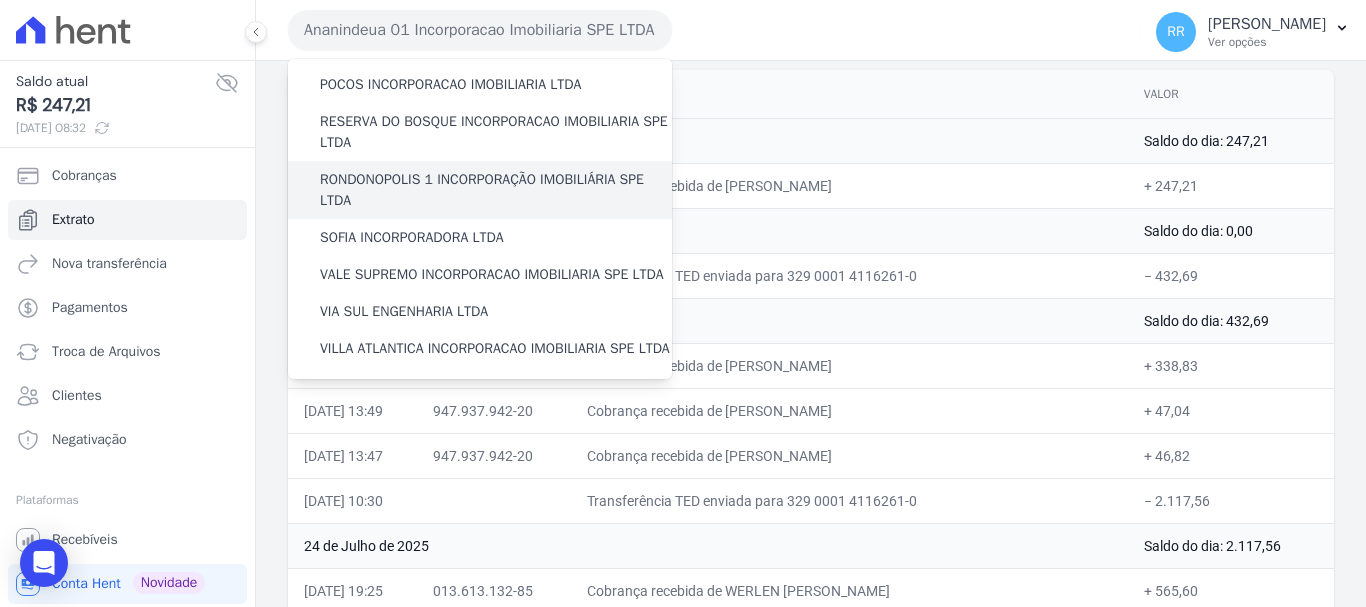scroll, scrollTop: 673, scrollLeft: 0, axis: vertical 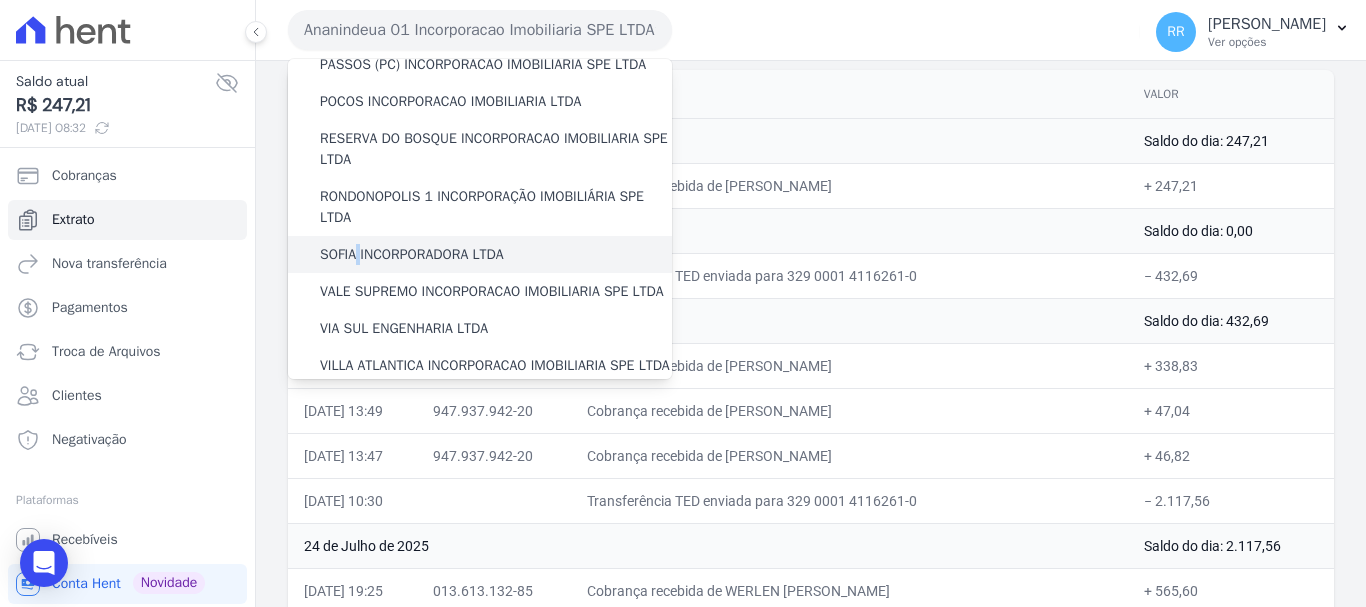 click on "SOFIA INCORPORADORA LTDA" at bounding box center (412, 254) 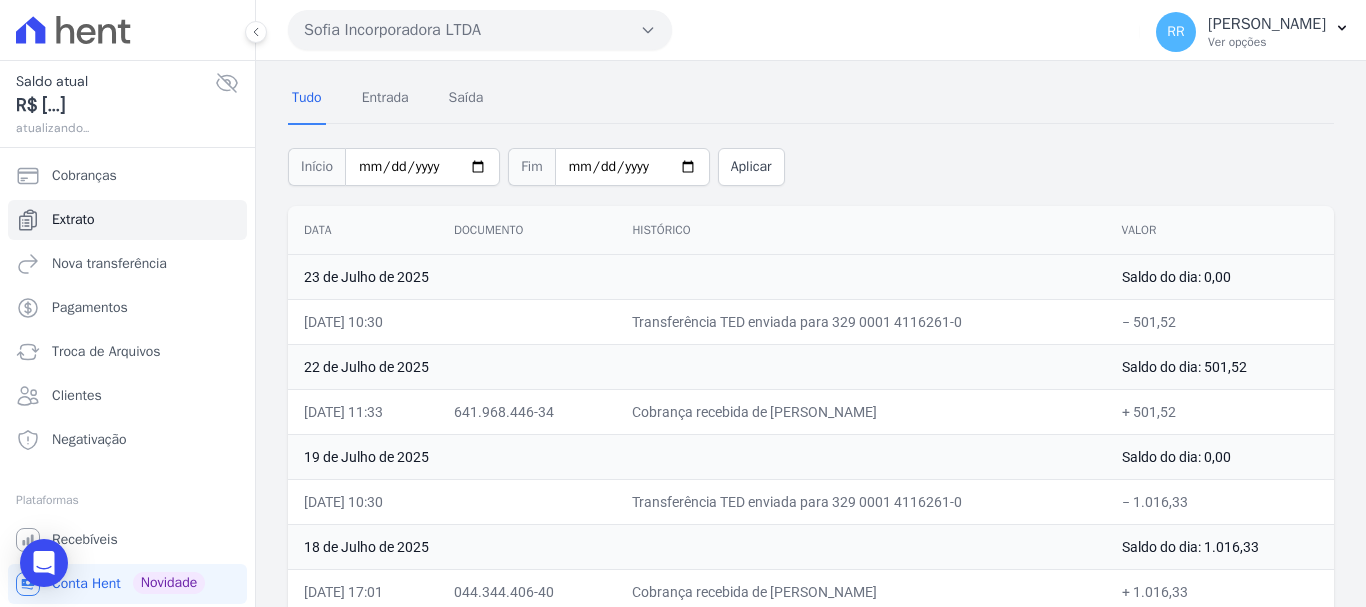 scroll, scrollTop: 100, scrollLeft: 0, axis: vertical 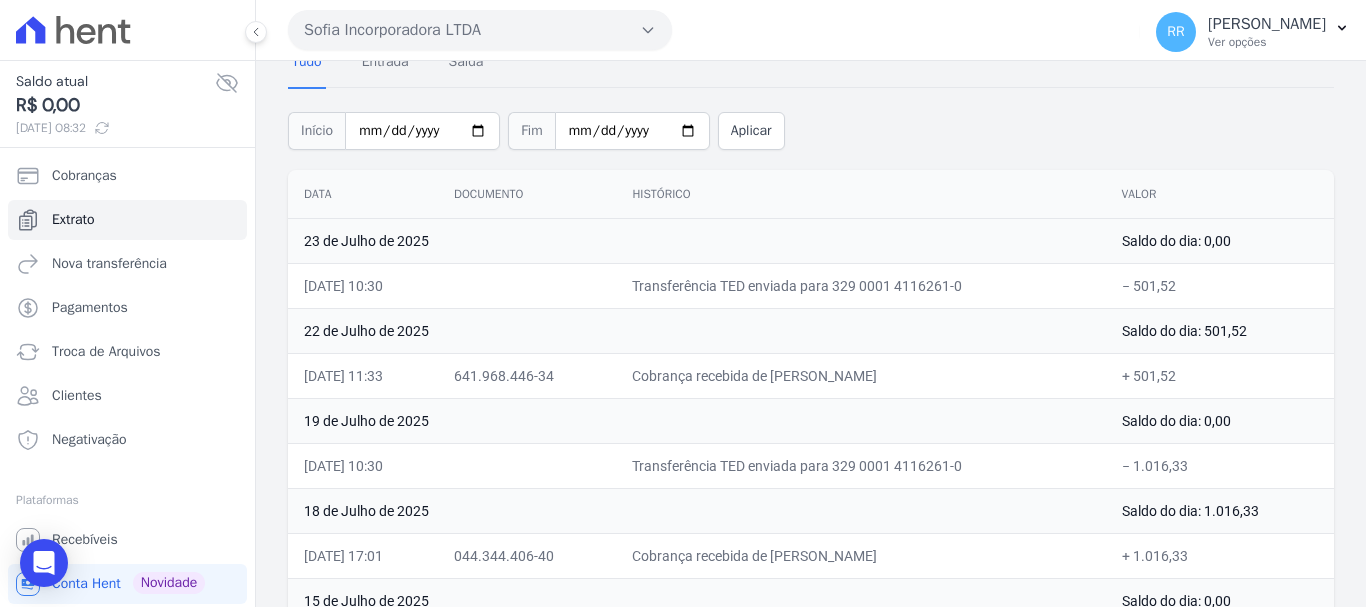 click on "Sofia Incorporadora LTDA" at bounding box center [480, 30] 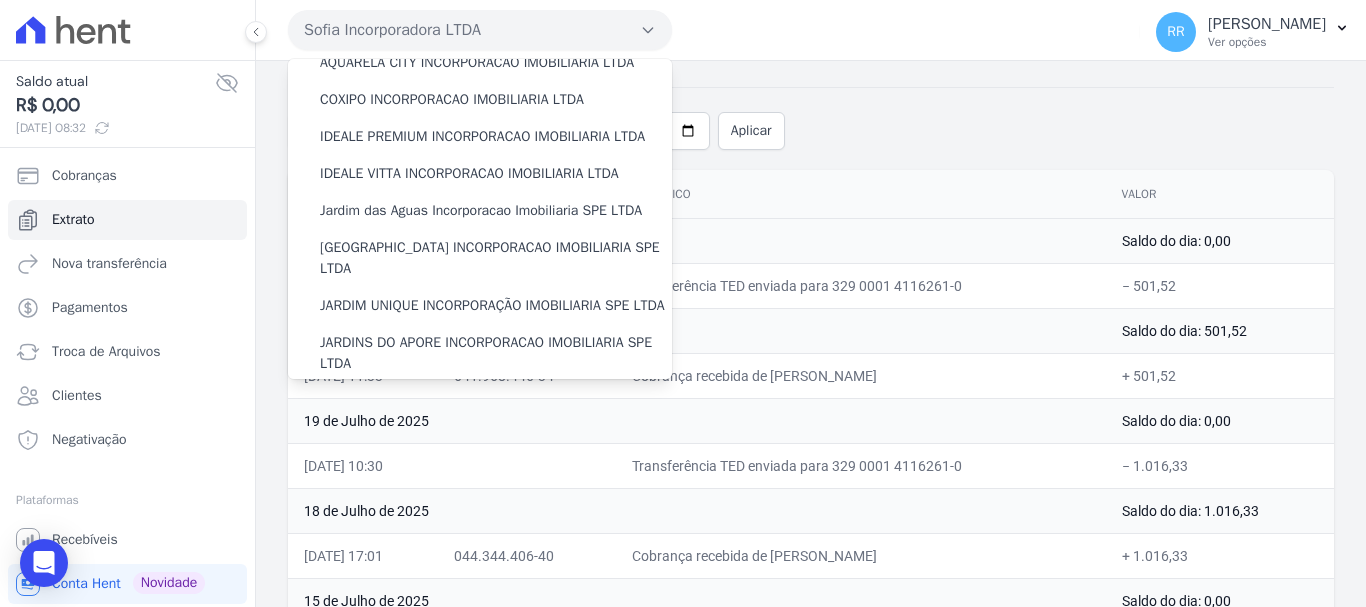 scroll, scrollTop: 100, scrollLeft: 0, axis: vertical 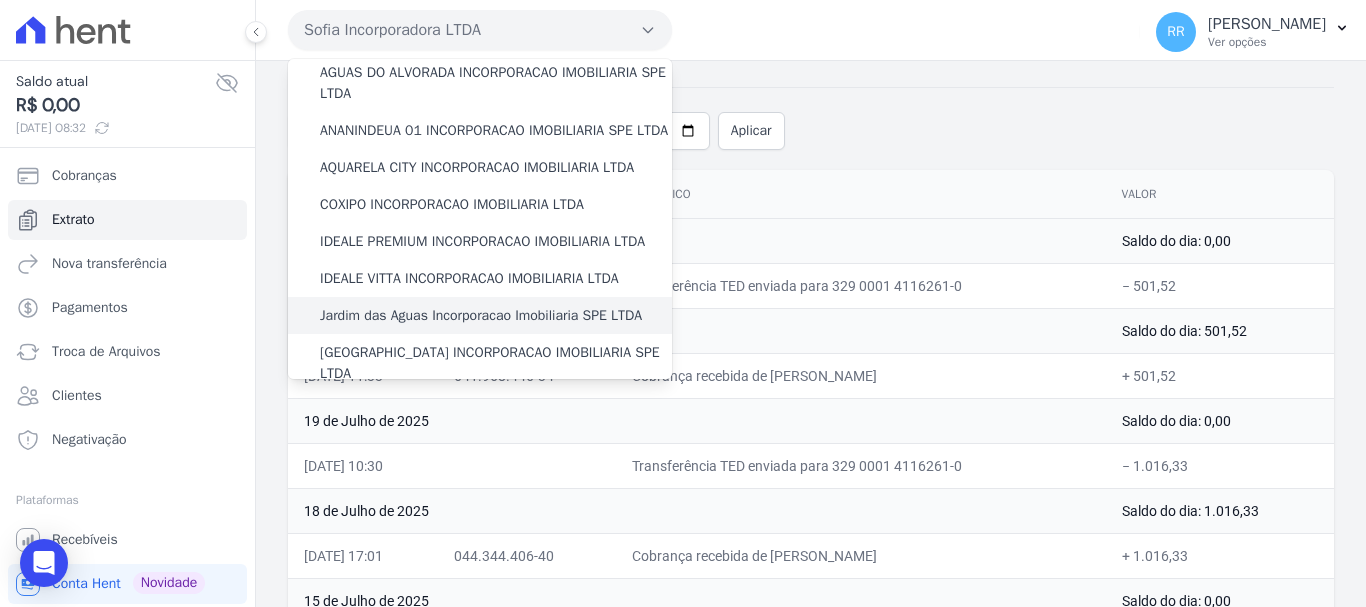 click on "Jardim das Aguas Incorporacao Imobiliaria SPE LTDA" at bounding box center [480, 315] 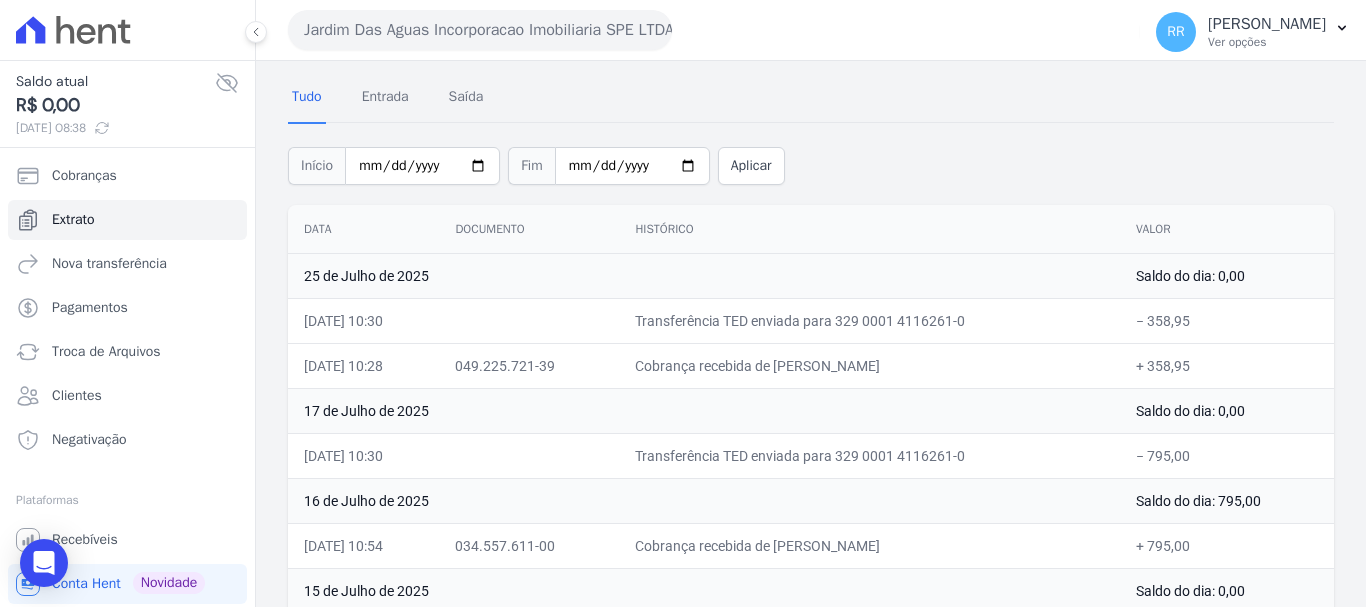scroll, scrollTop: 100, scrollLeft: 0, axis: vertical 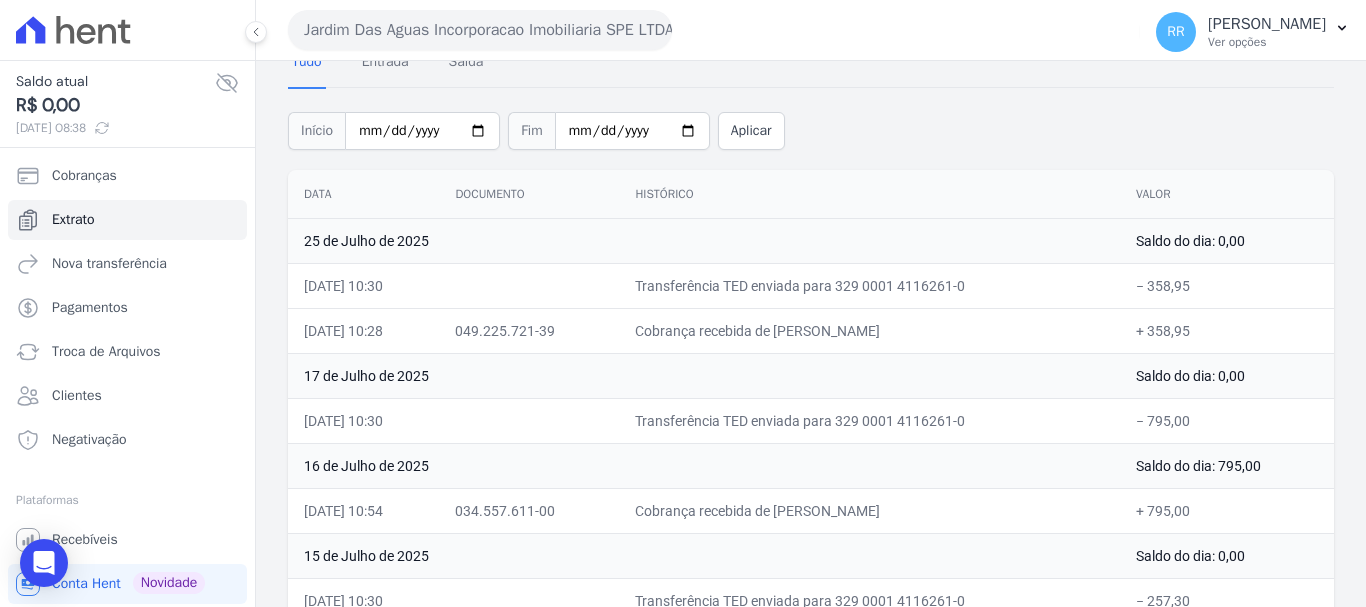 click on "Cobrança recebida de [PERSON_NAME]" at bounding box center (869, 330) 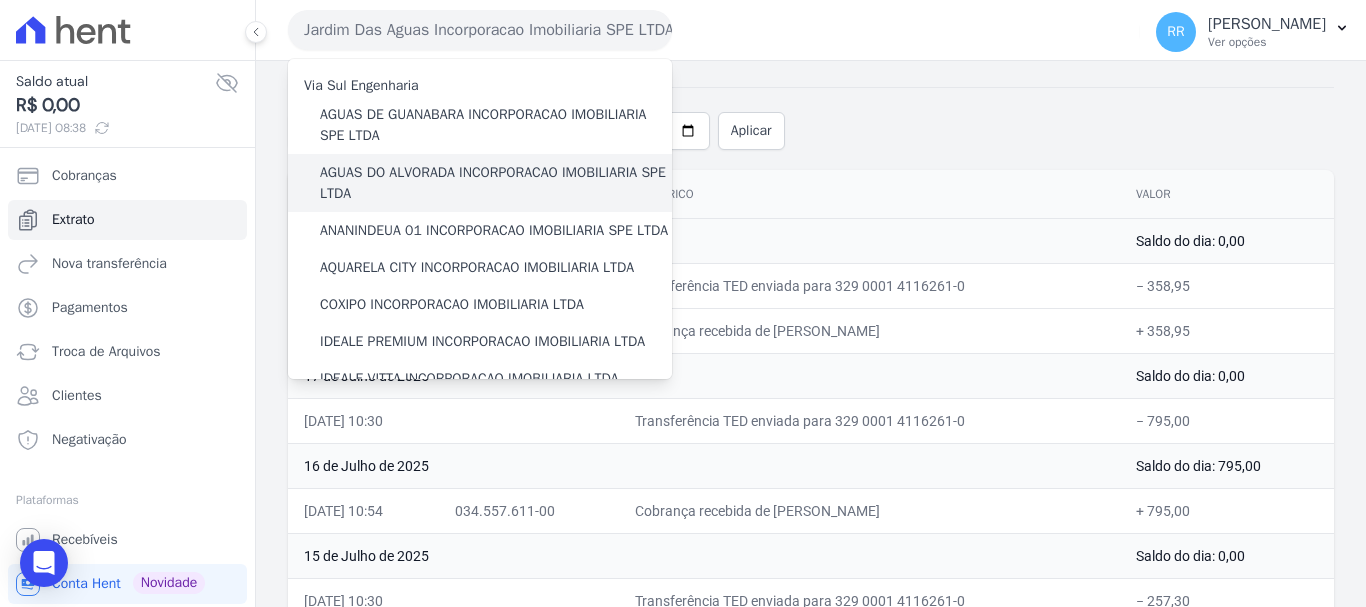 click on "AGUAS DO ALVORADA INCORPORACAO IMOBILIARIA SPE LTDA" at bounding box center [496, 183] 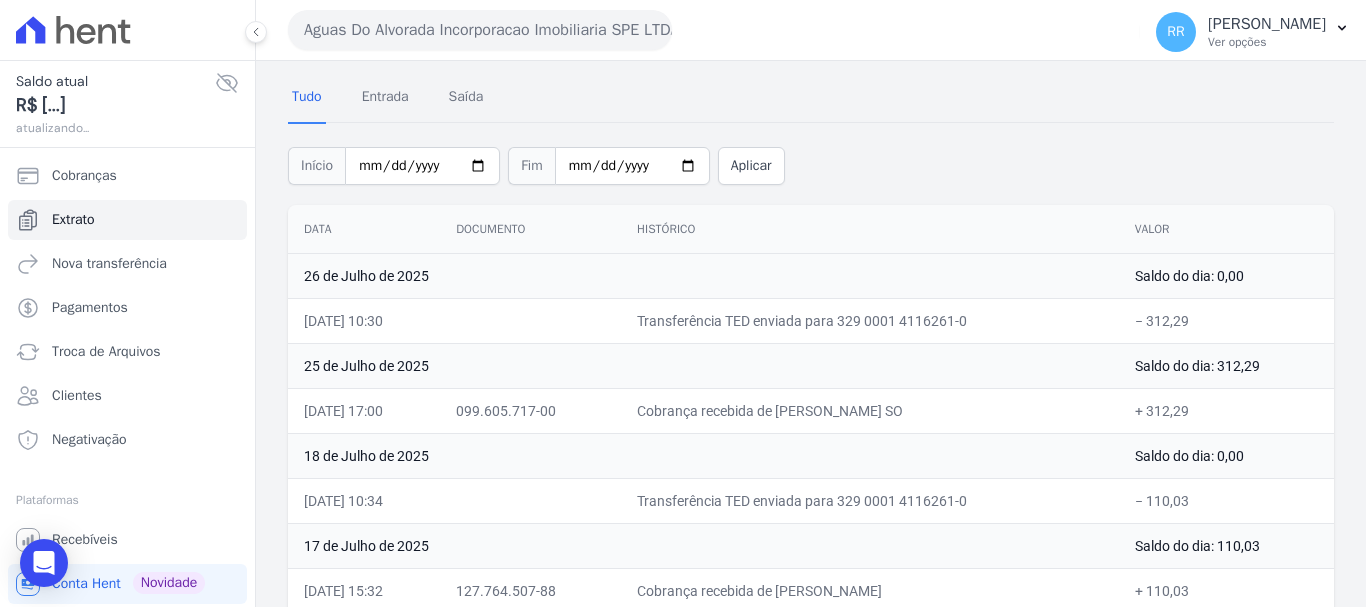scroll, scrollTop: 100, scrollLeft: 0, axis: vertical 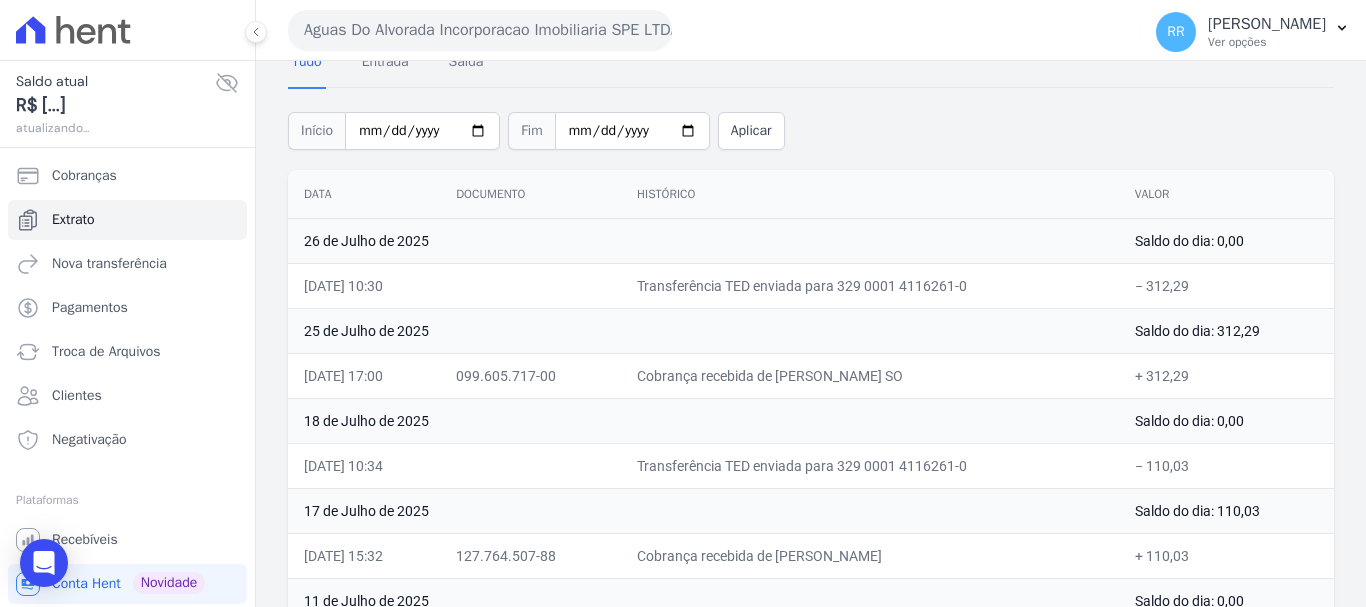 drag, startPoint x: 788, startPoint y: 373, endPoint x: 1036, endPoint y: 382, distance: 248.16325 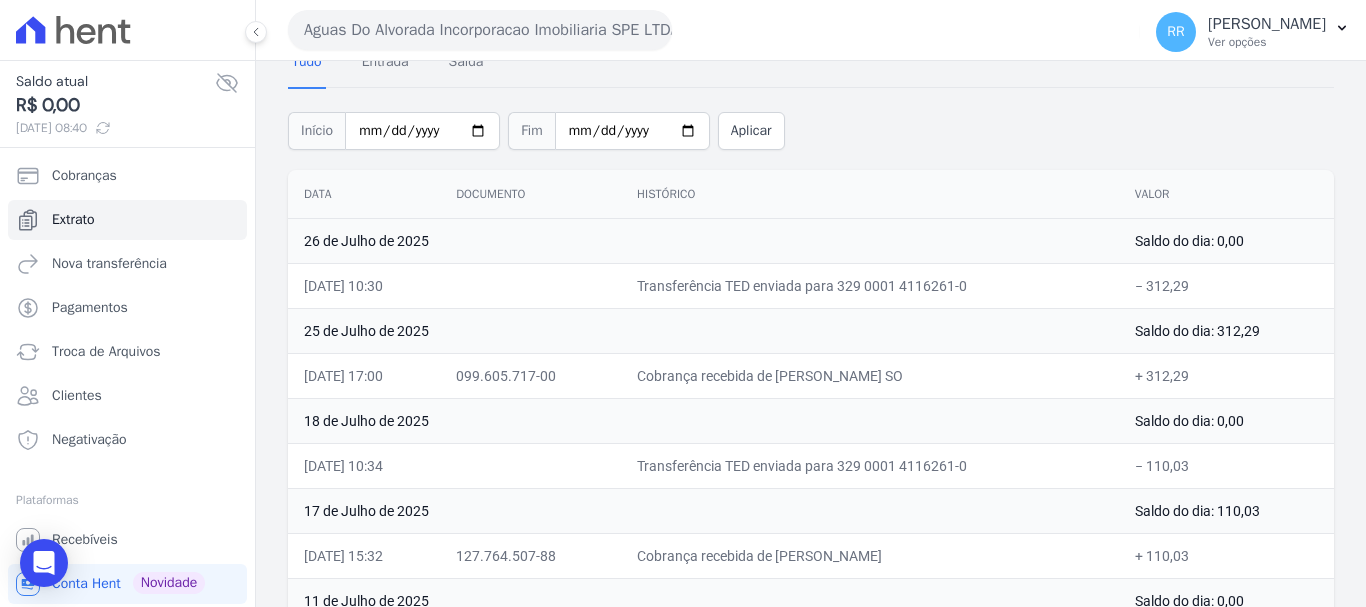 click on "[DATE] 15:32" at bounding box center (364, 555) 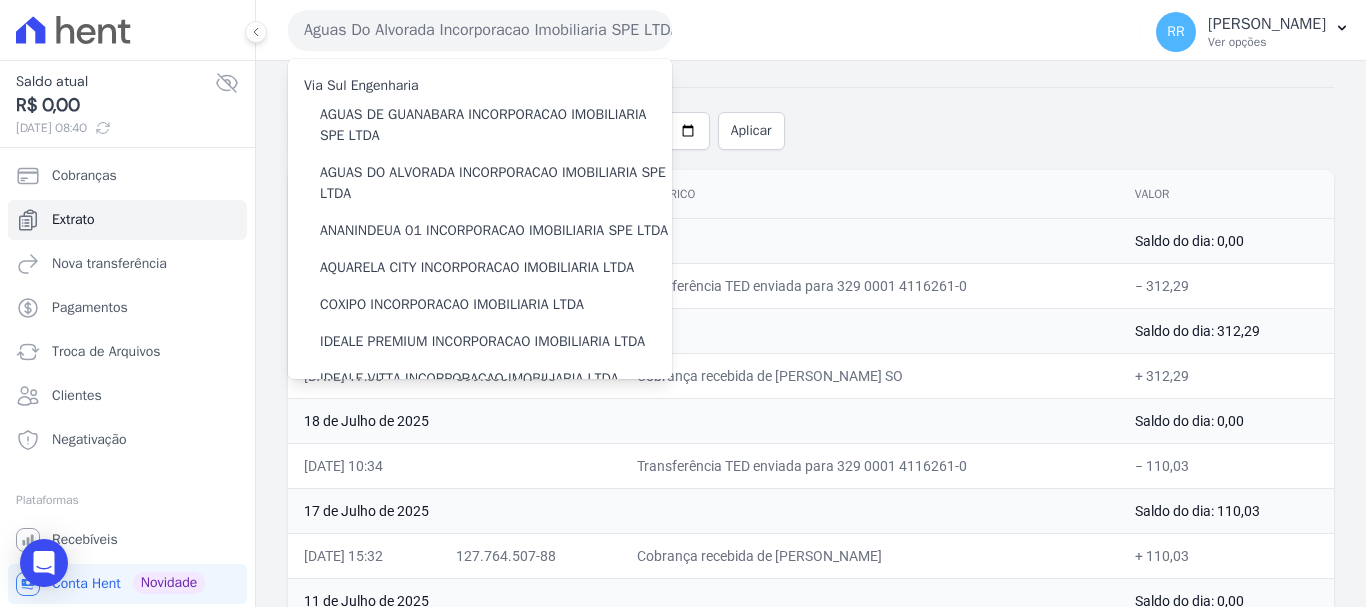 scroll, scrollTop: 400, scrollLeft: 0, axis: vertical 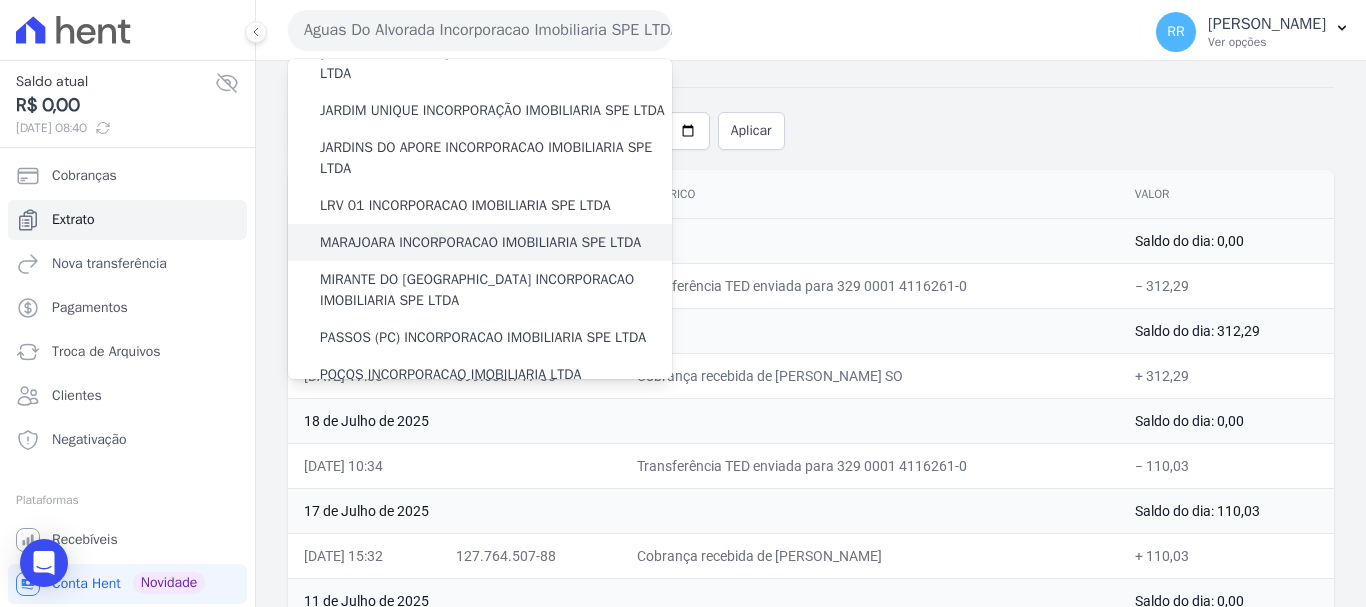 click on "MARAJOARA INCORPORACAO IMOBILIARIA SPE LTDA" at bounding box center [480, 242] 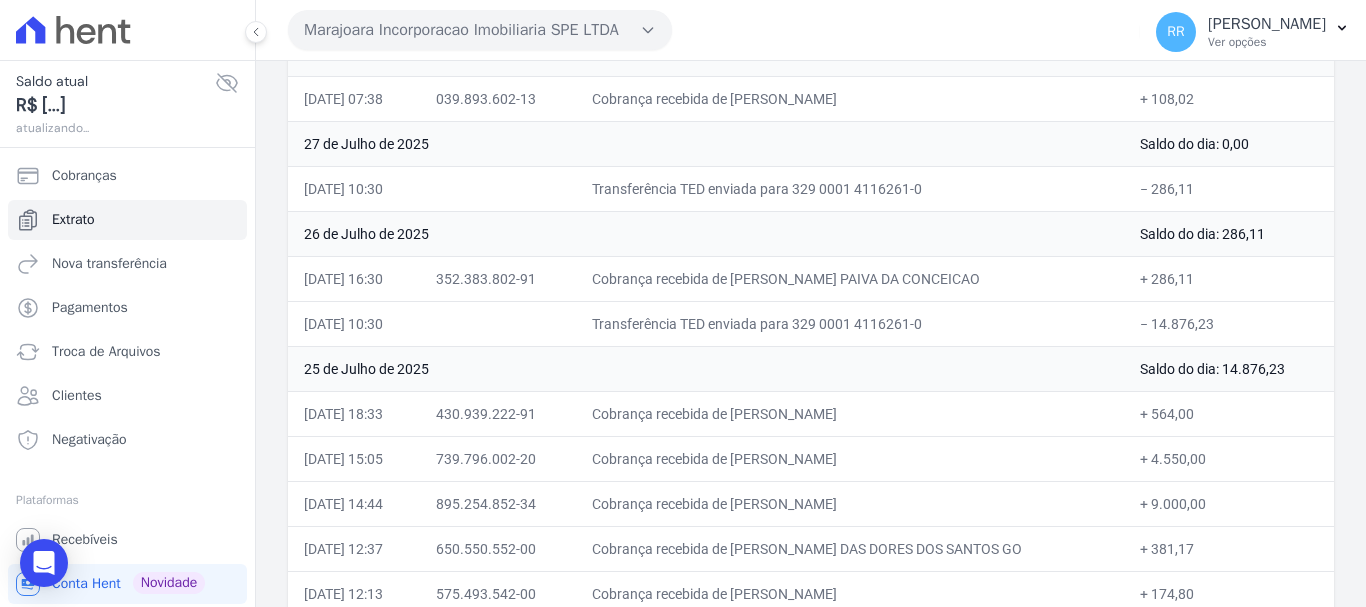 scroll, scrollTop: 500, scrollLeft: 0, axis: vertical 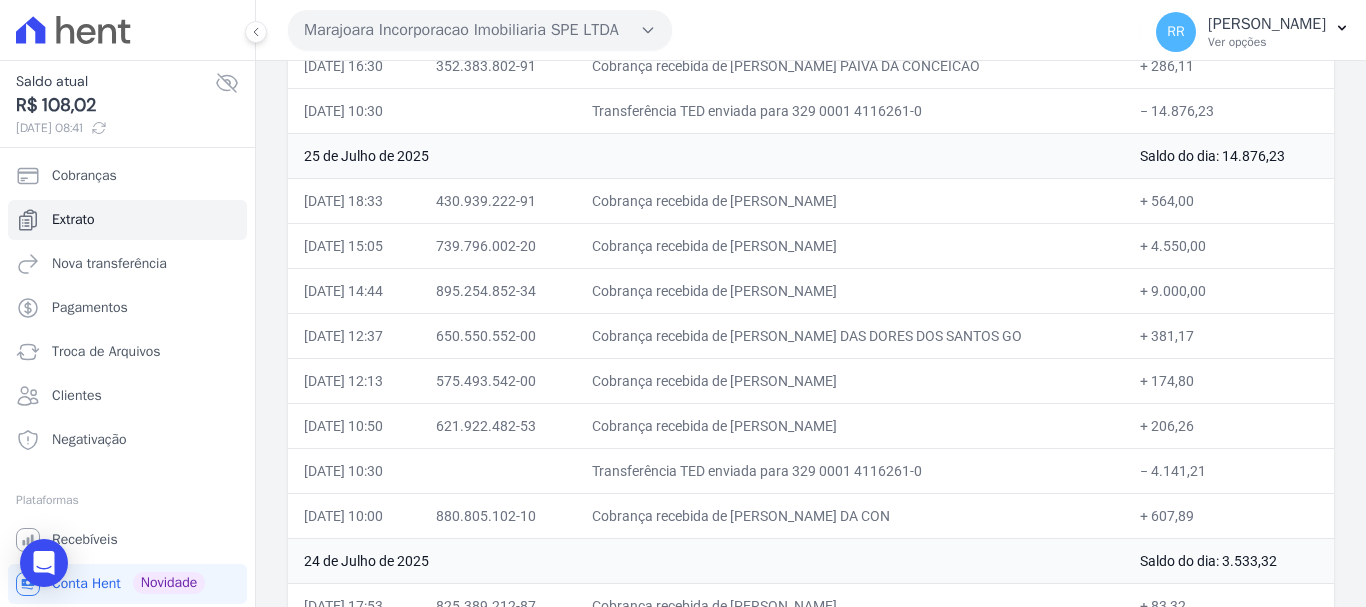 click on "+
381,17" at bounding box center [1229, 335] 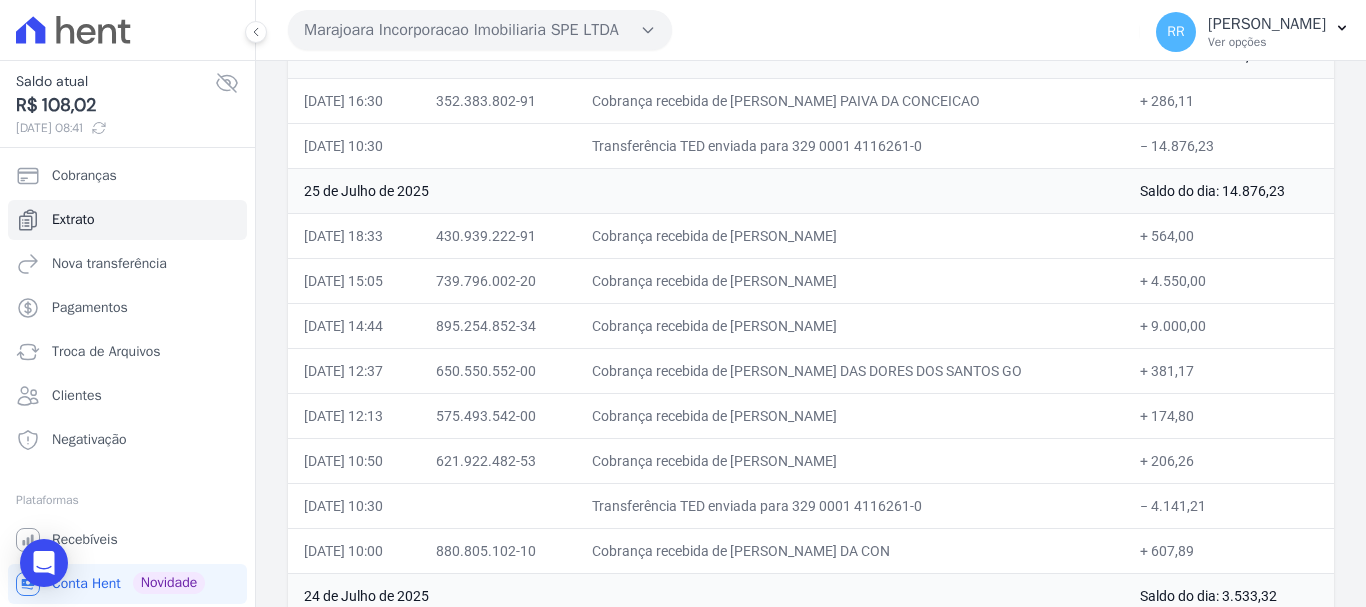 scroll, scrollTop: 500, scrollLeft: 0, axis: vertical 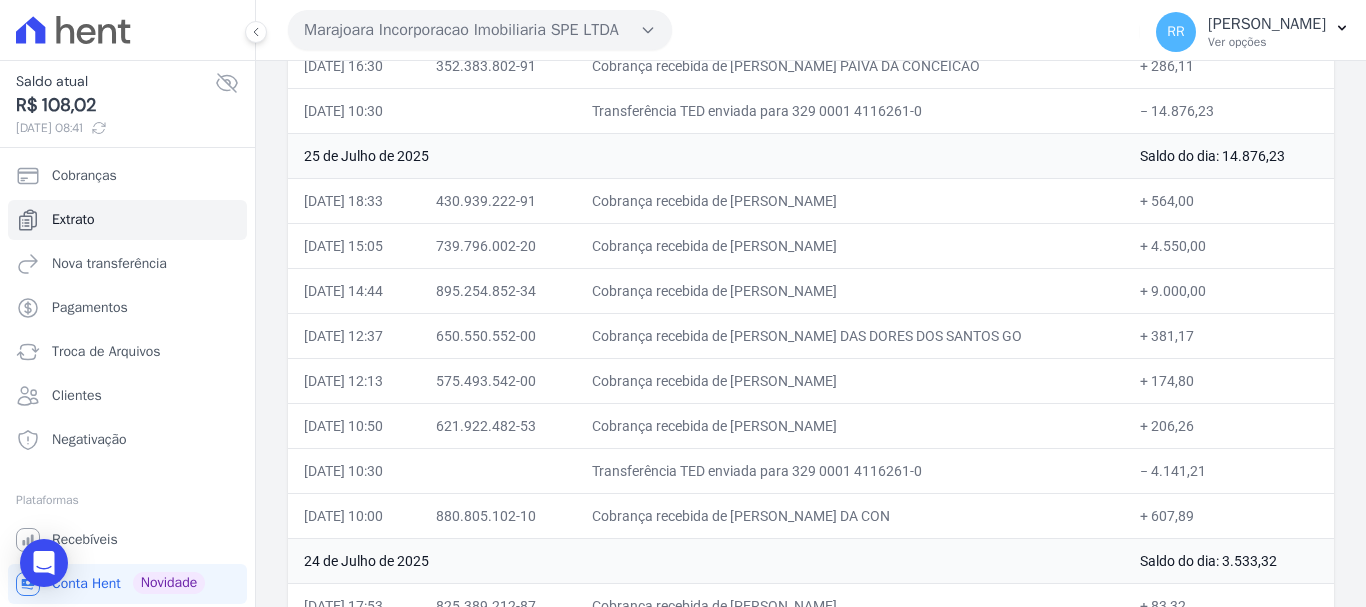 drag, startPoint x: 928, startPoint y: 514, endPoint x: 1183, endPoint y: 513, distance: 255.00197 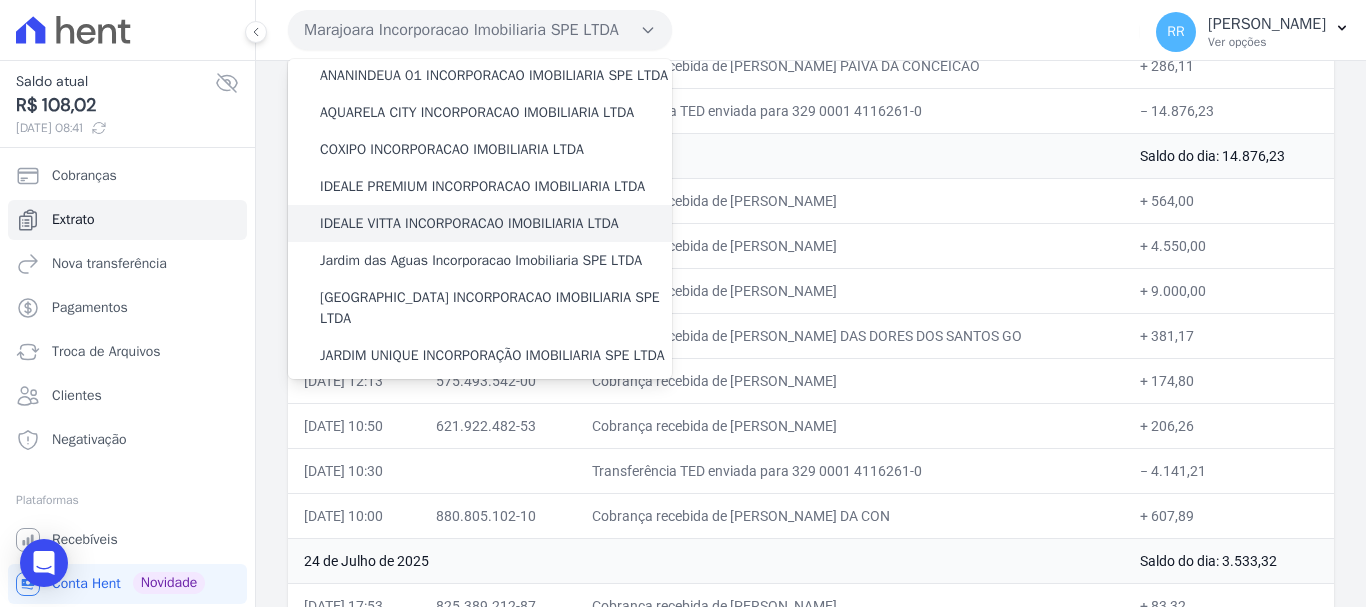 scroll, scrollTop: 300, scrollLeft: 0, axis: vertical 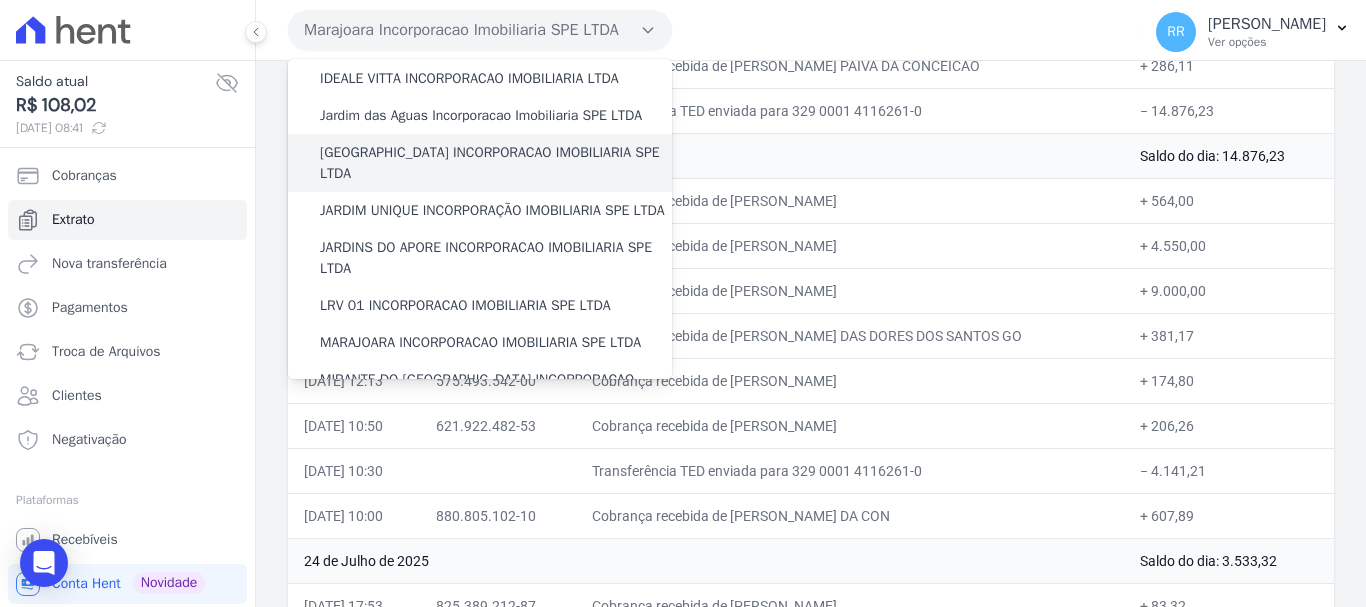 click on "[GEOGRAPHIC_DATA] INCORPORACAO IMOBILIARIA SPE LTDA" at bounding box center [496, 163] 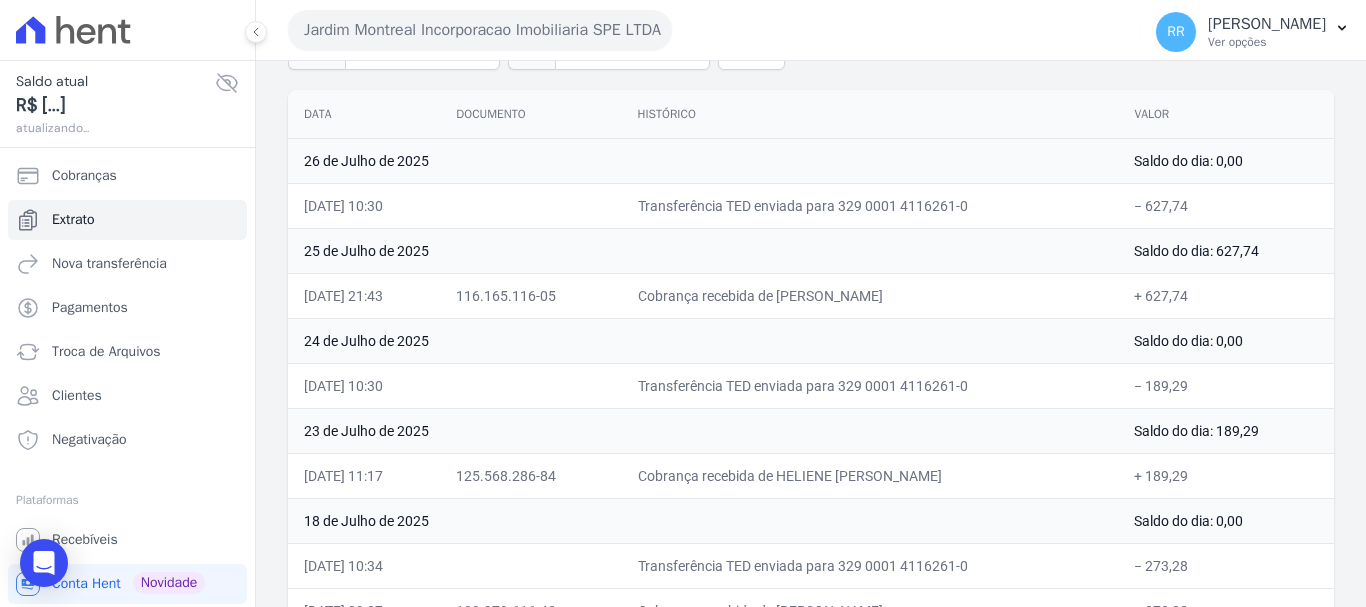 scroll, scrollTop: 200, scrollLeft: 0, axis: vertical 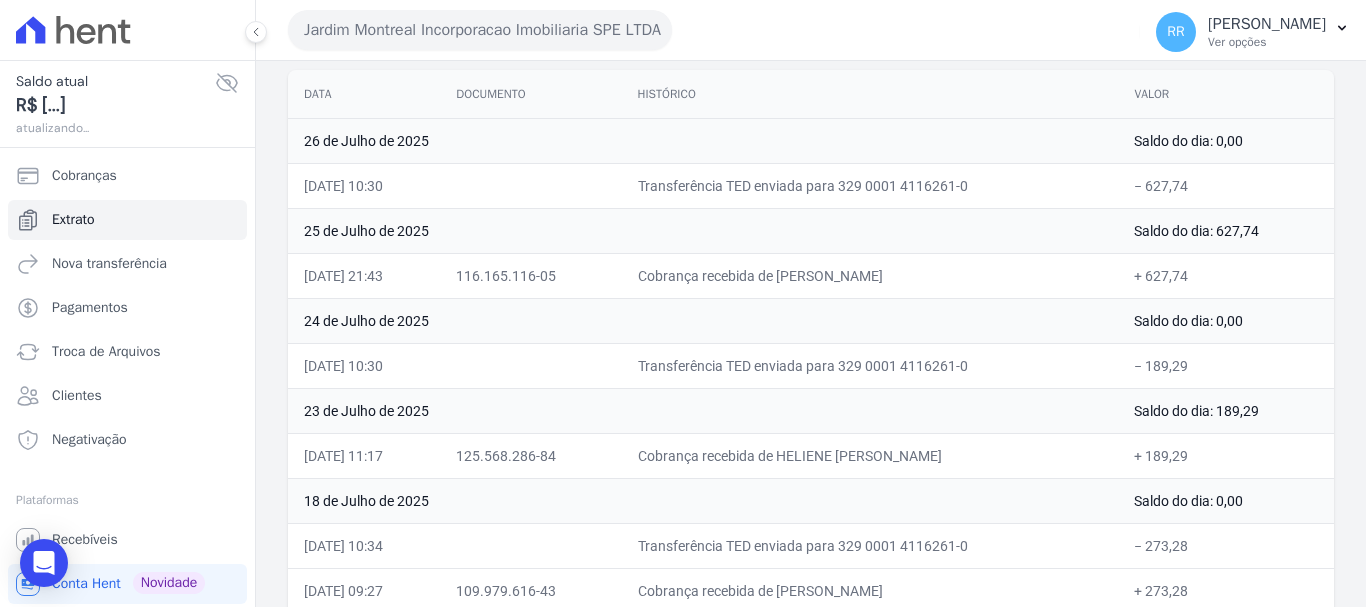 drag, startPoint x: 951, startPoint y: 265, endPoint x: 917, endPoint y: 272, distance: 34.713108 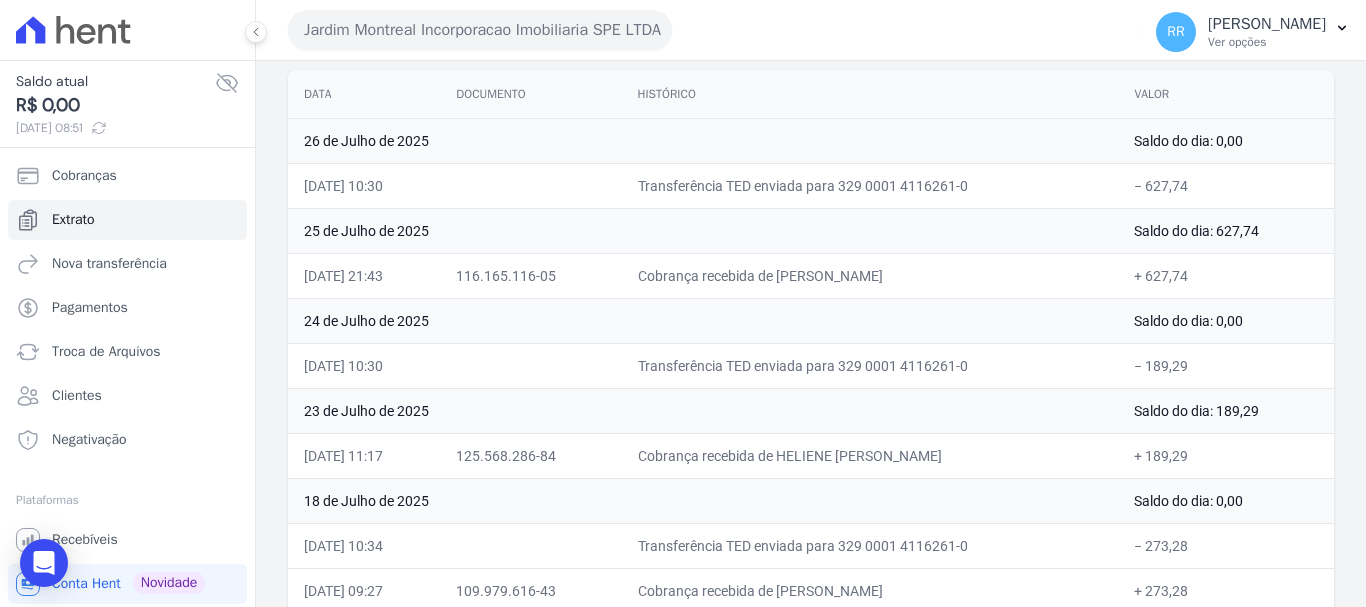 click on "Jardim Montreal Incorporacao Imobiliaria SPE LTDA" at bounding box center [480, 30] 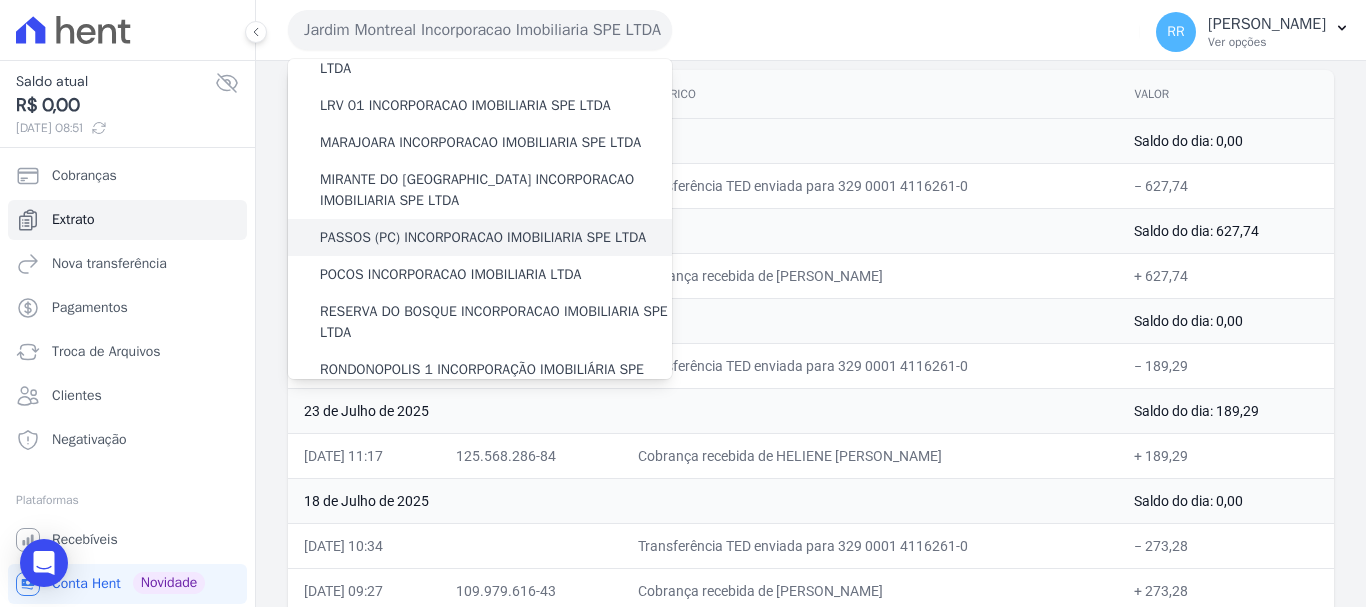 scroll, scrollTop: 600, scrollLeft: 0, axis: vertical 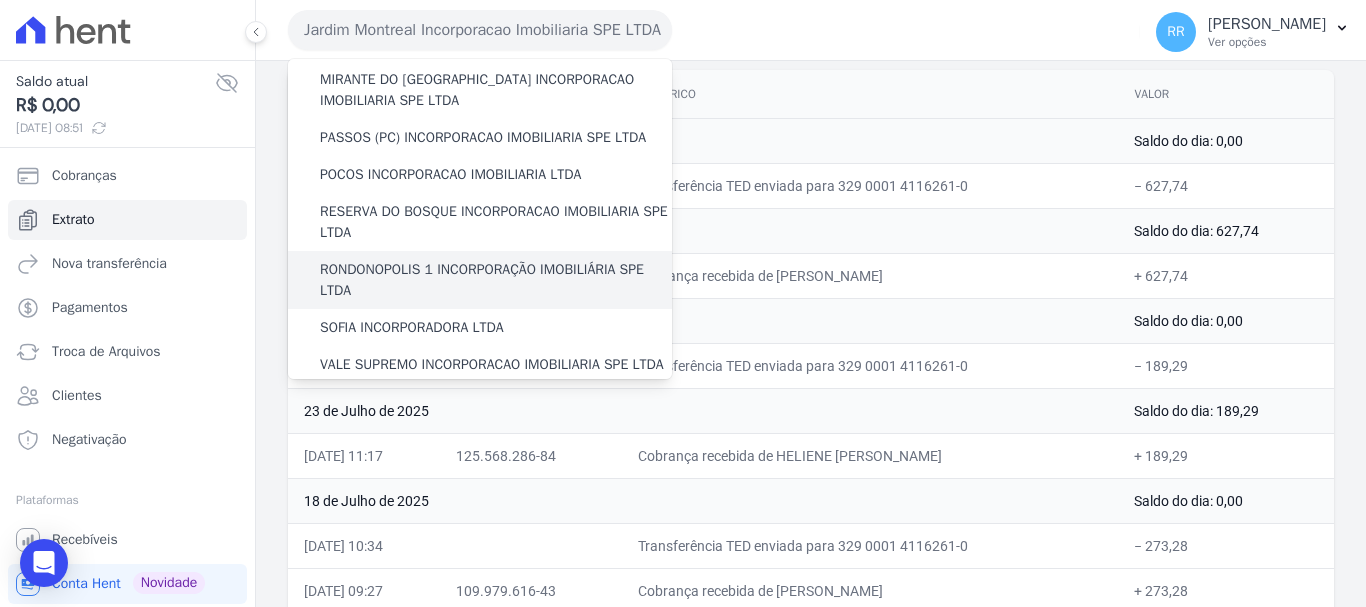 click on "RONDONOPOLIS 1 INCORPORAÇÃO IMOBILIÁRIA SPE LTDA" at bounding box center [496, 280] 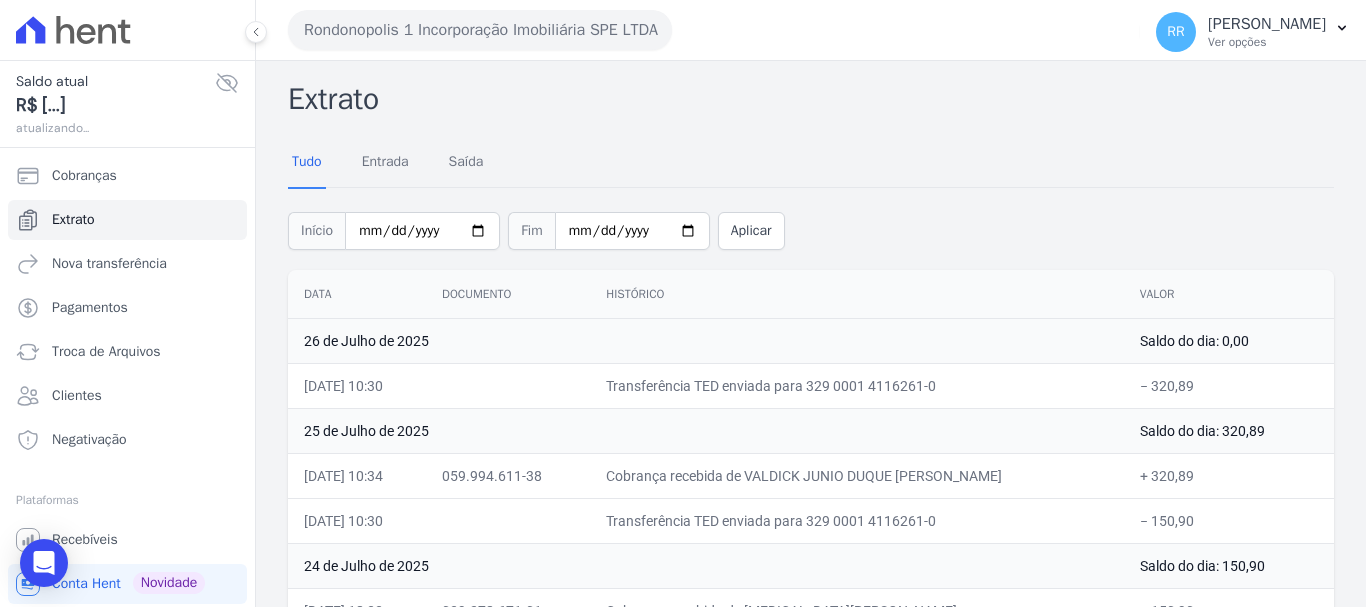 drag, startPoint x: 777, startPoint y: 472, endPoint x: 998, endPoint y: 493, distance: 221.9955 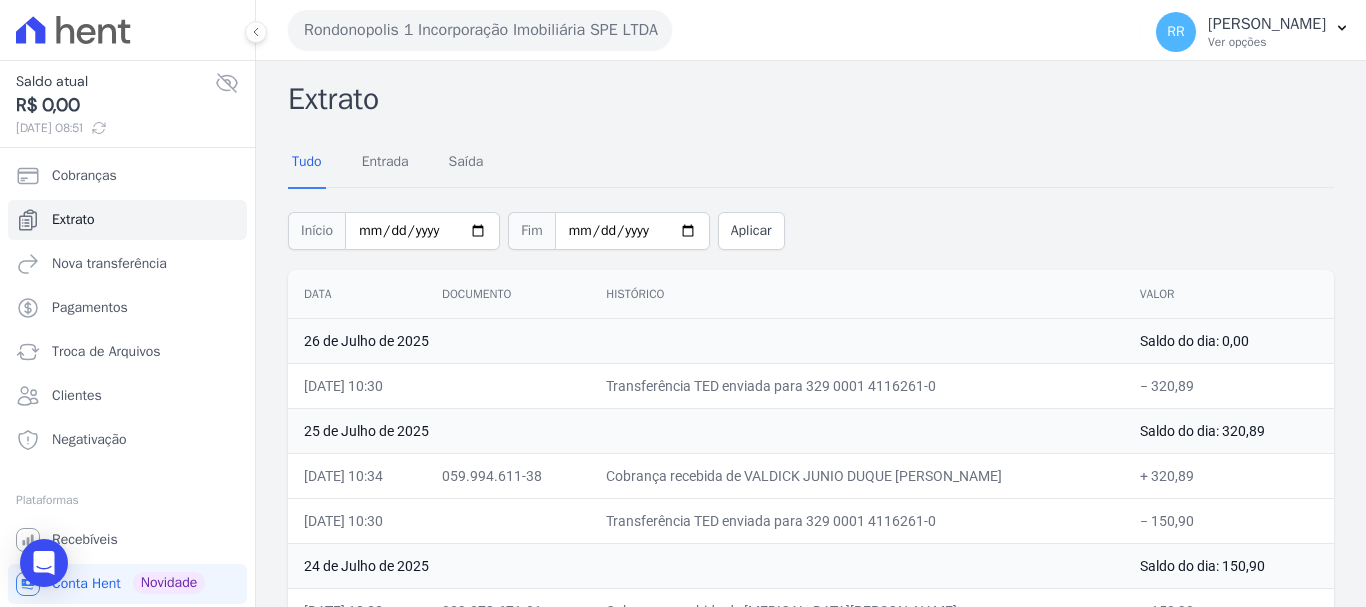 copy on "VALDICK JUNIO DUQUE ARANTES" 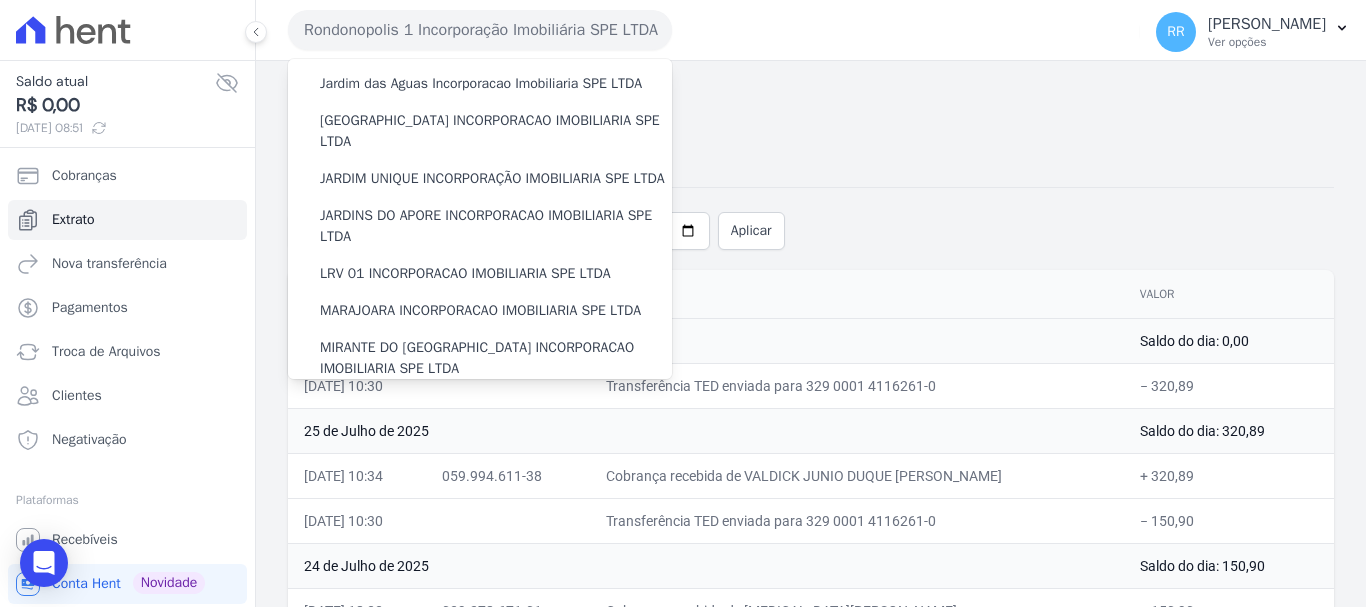 scroll, scrollTop: 300, scrollLeft: 0, axis: vertical 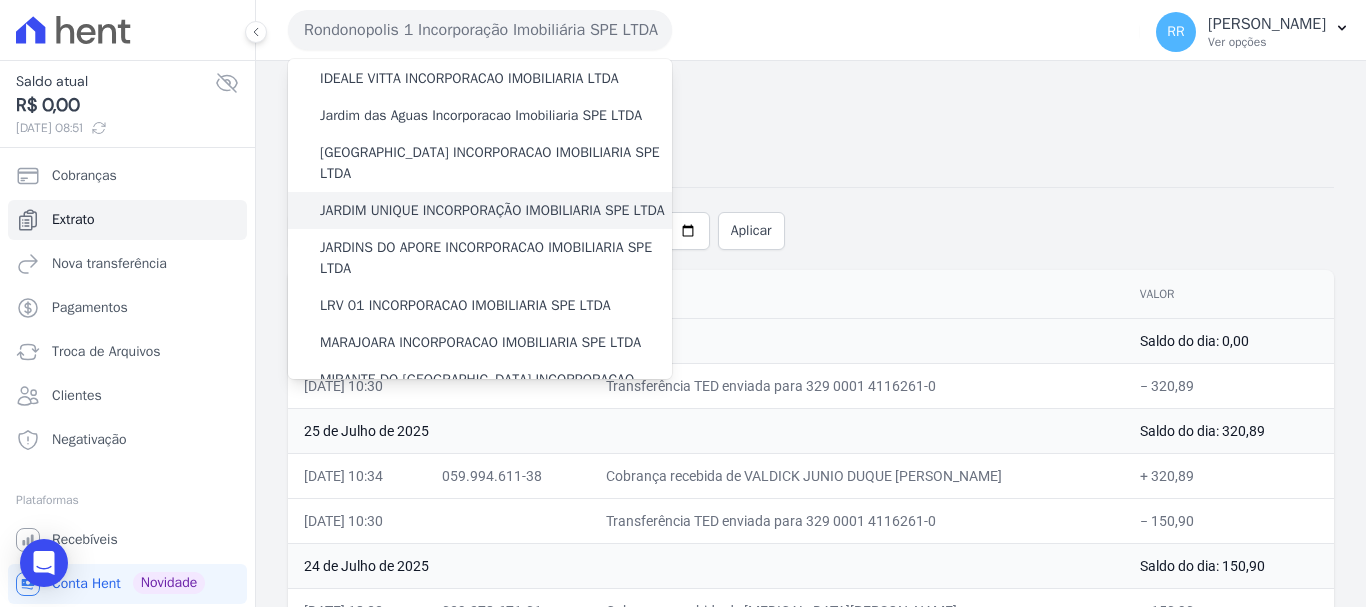 click on "JARDIM UNIQUE INCORPORAÇÃO IMOBILIARIA SPE LTDA" at bounding box center (492, 210) 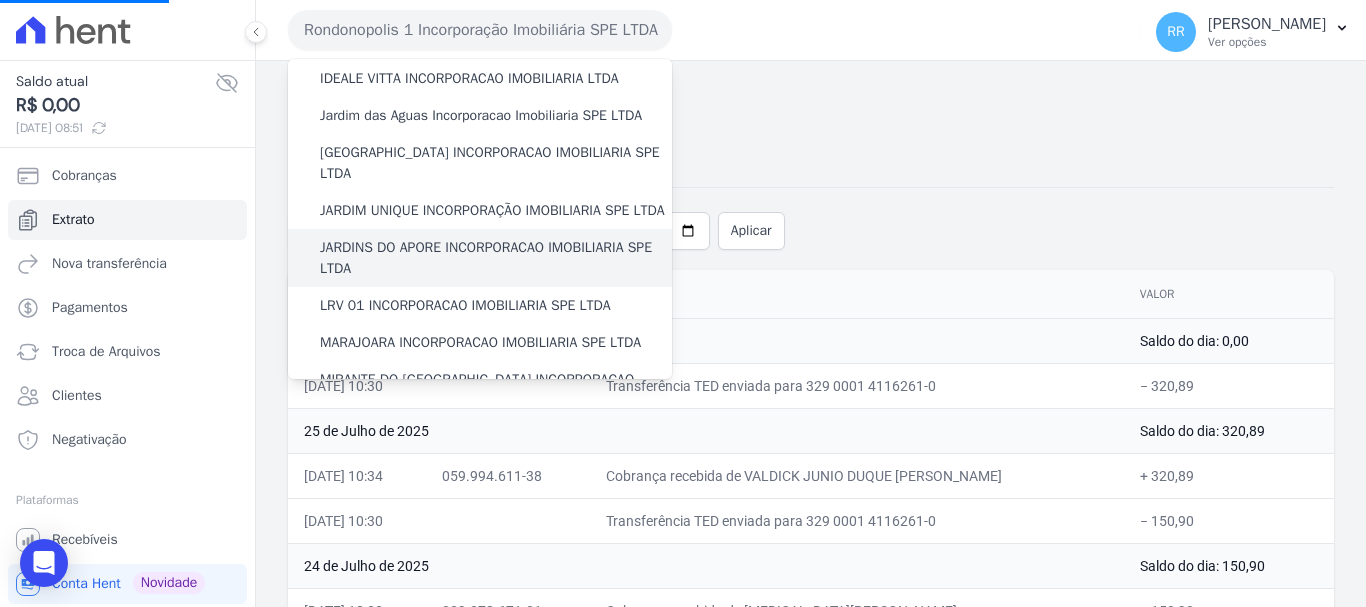 click on "JARDIM UNIQUE INCORPORAÇÃO IMOBILIARIA SPE LTDA" at bounding box center [480, 210] 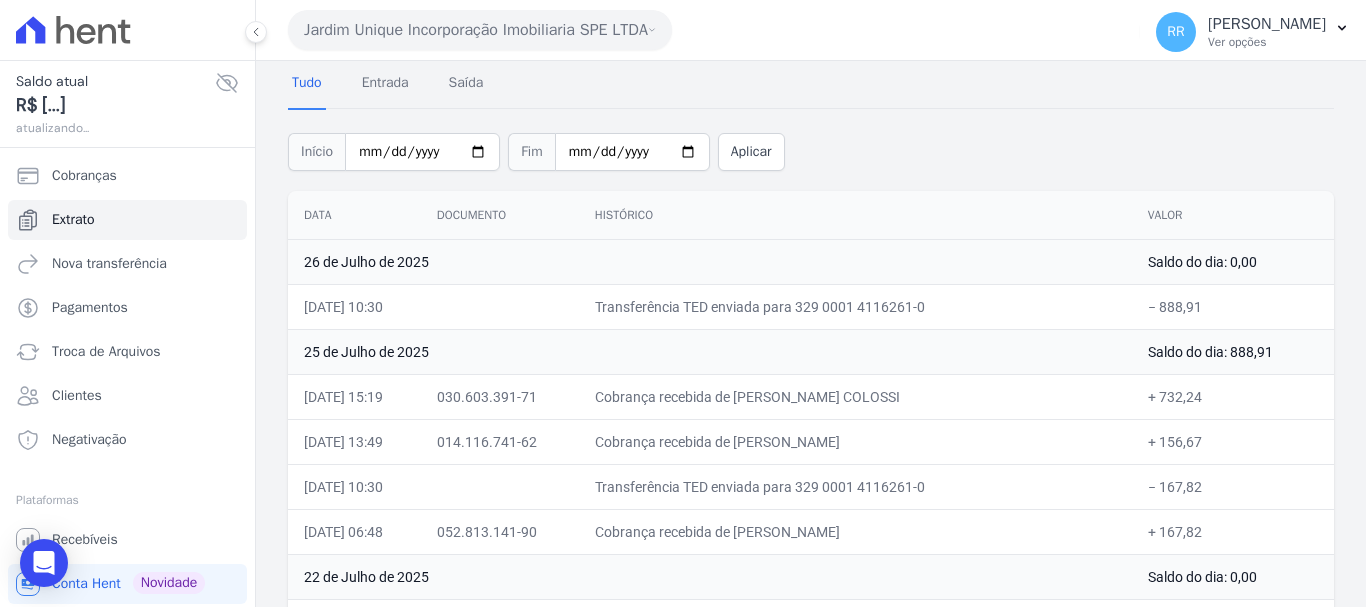 scroll, scrollTop: 200, scrollLeft: 0, axis: vertical 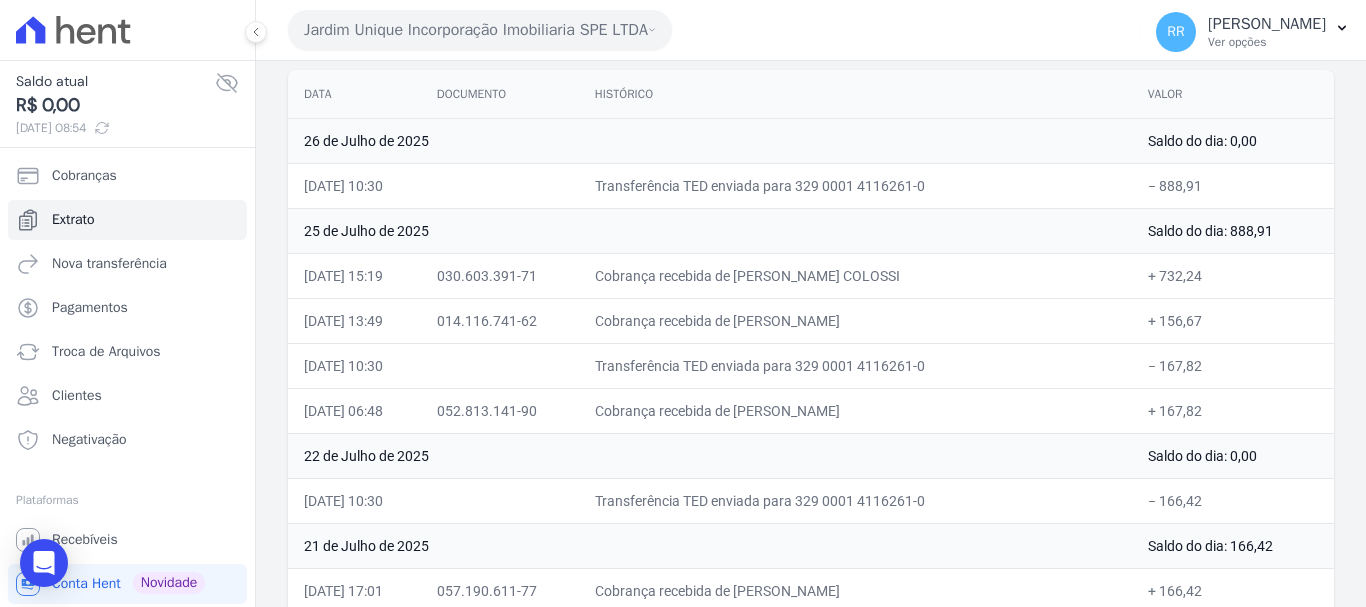click on "+
156,67" at bounding box center [1233, 320] 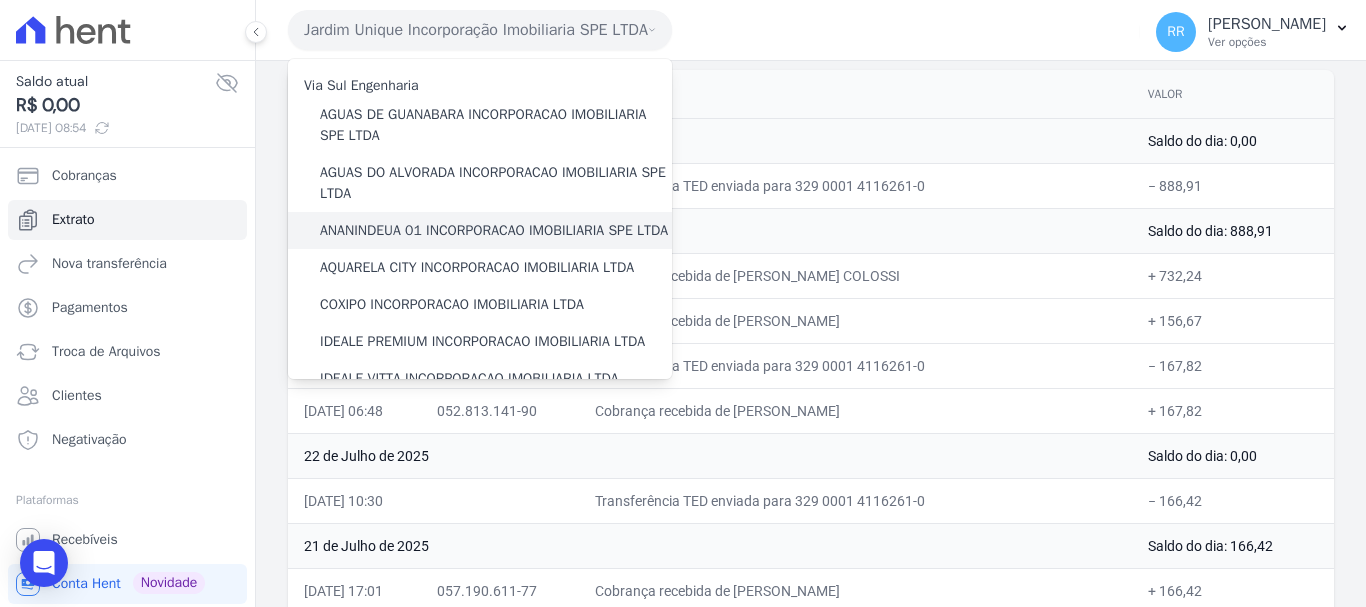 click on "ANANINDEUA 01 INCORPORACAO IMOBILIARIA SPE LTDA" at bounding box center [494, 230] 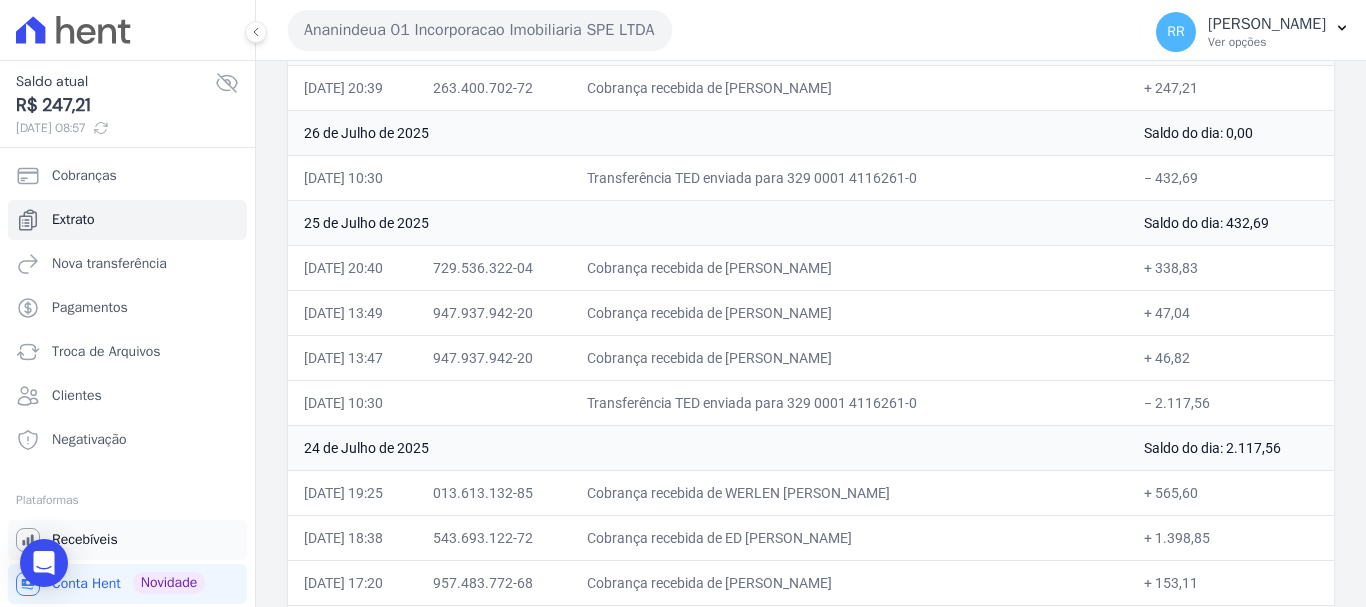 scroll, scrollTop: 300, scrollLeft: 0, axis: vertical 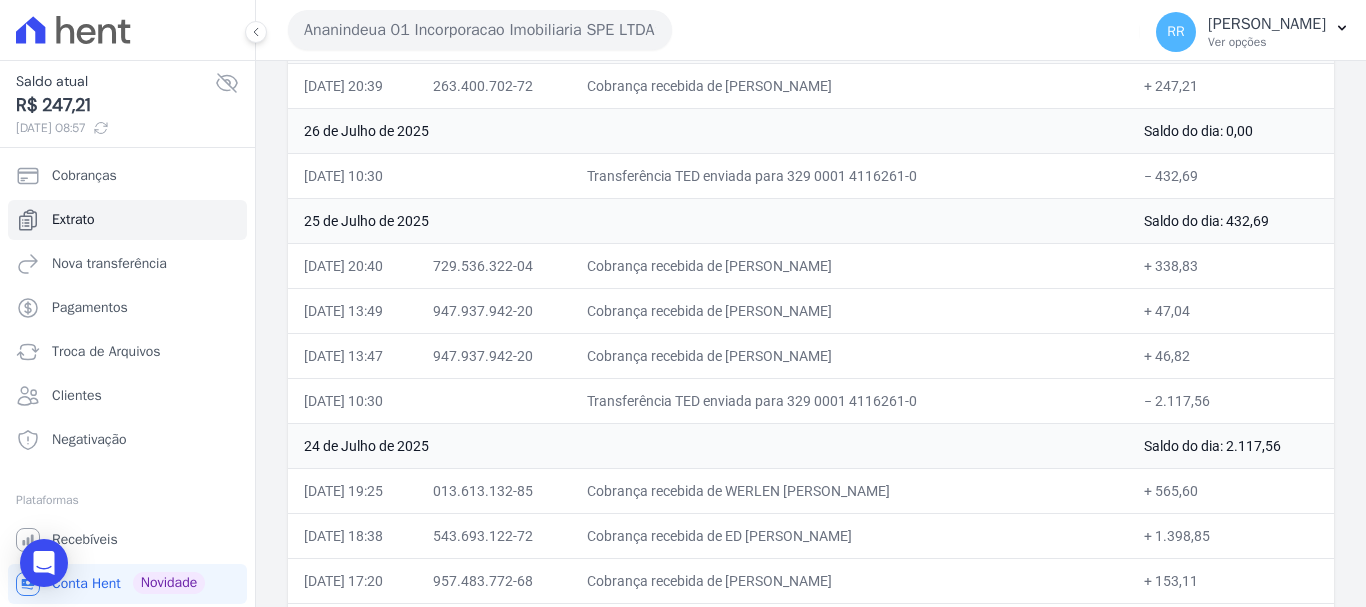 drag, startPoint x: 768, startPoint y: 310, endPoint x: 989, endPoint y: 313, distance: 221.02036 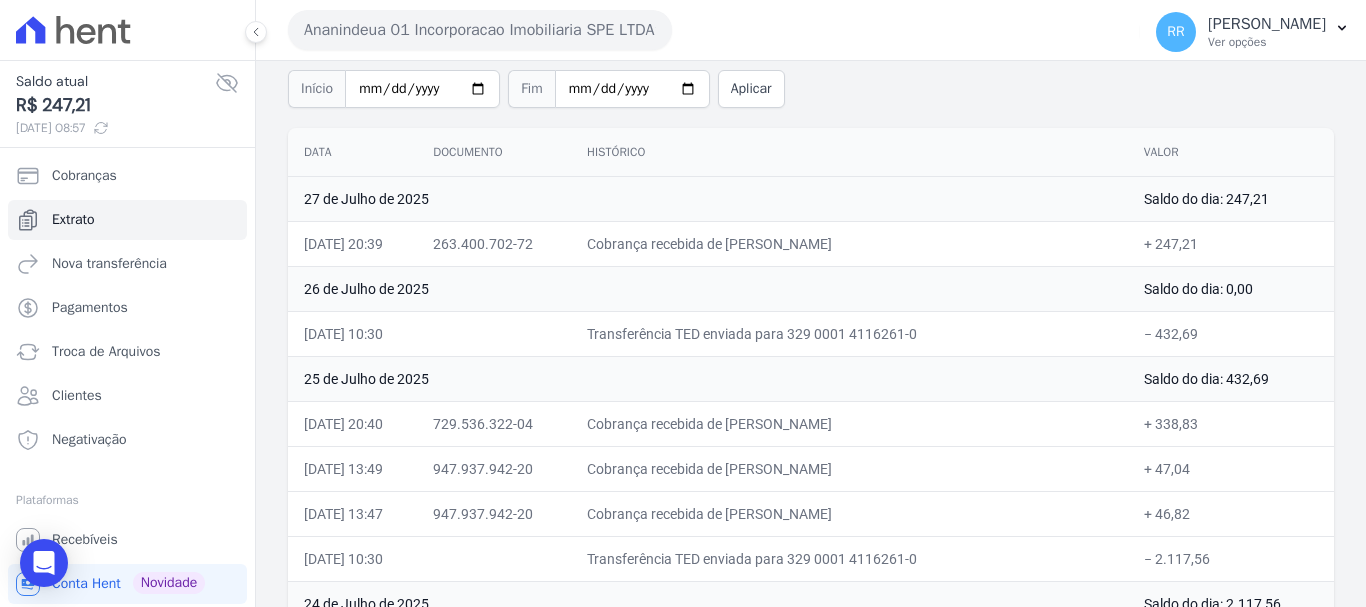 scroll, scrollTop: 0, scrollLeft: 0, axis: both 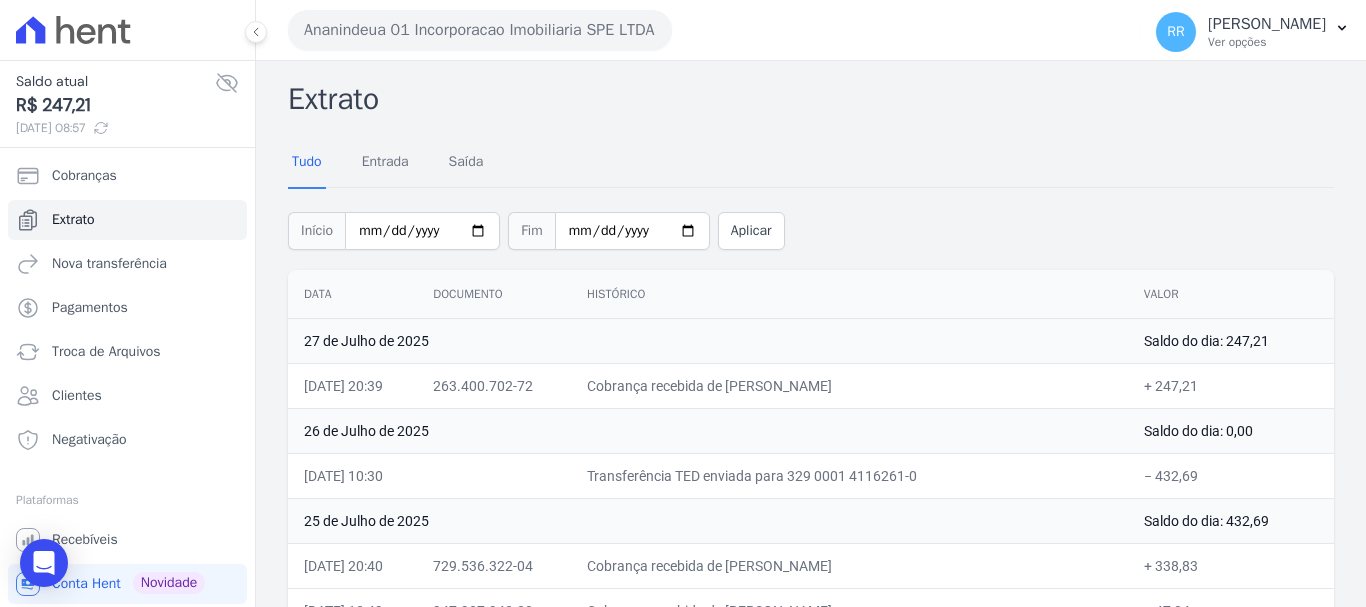 drag, startPoint x: 915, startPoint y: 182, endPoint x: 763, endPoint y: 484, distance: 338.09467 